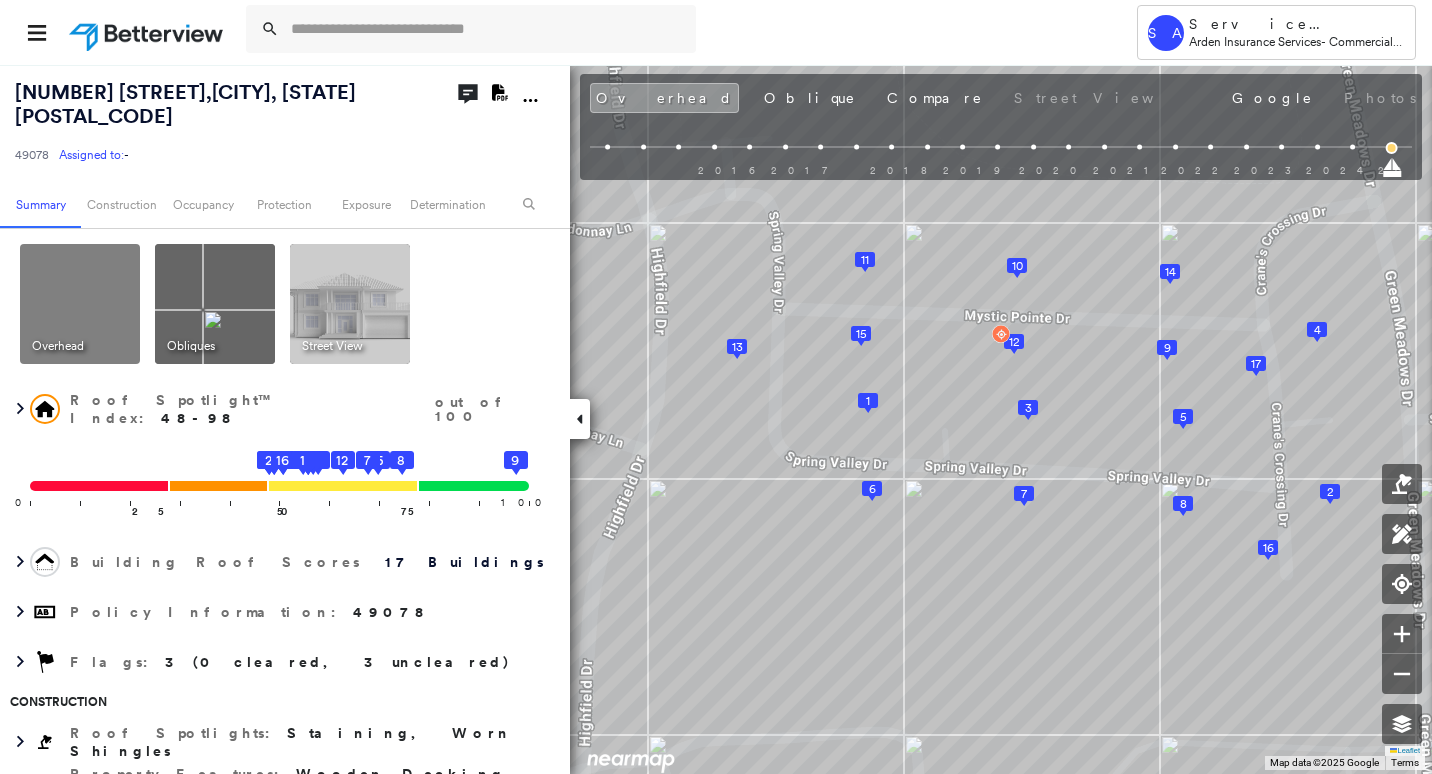 scroll, scrollTop: 0, scrollLeft: 0, axis: both 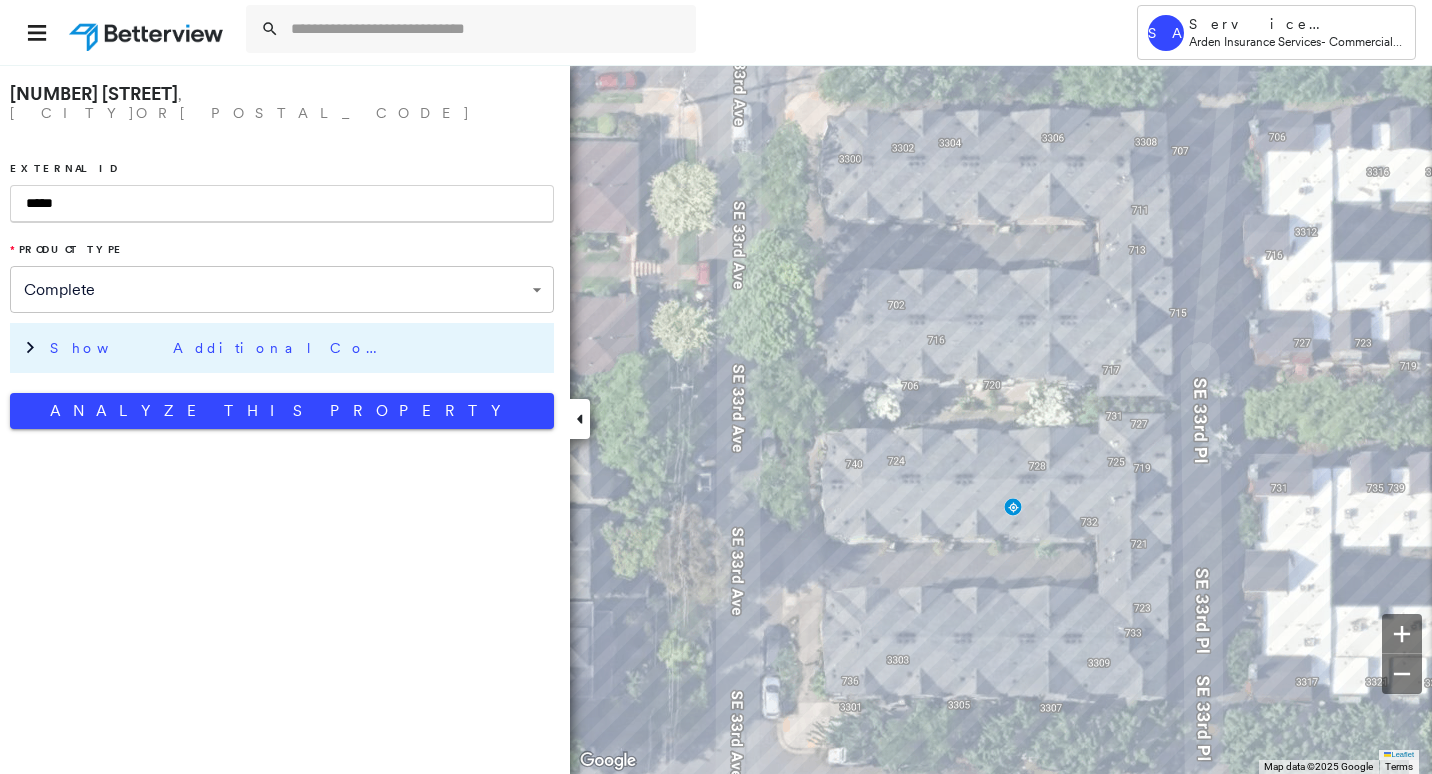 click on "Show Additional Company Data" at bounding box center (297, 348) 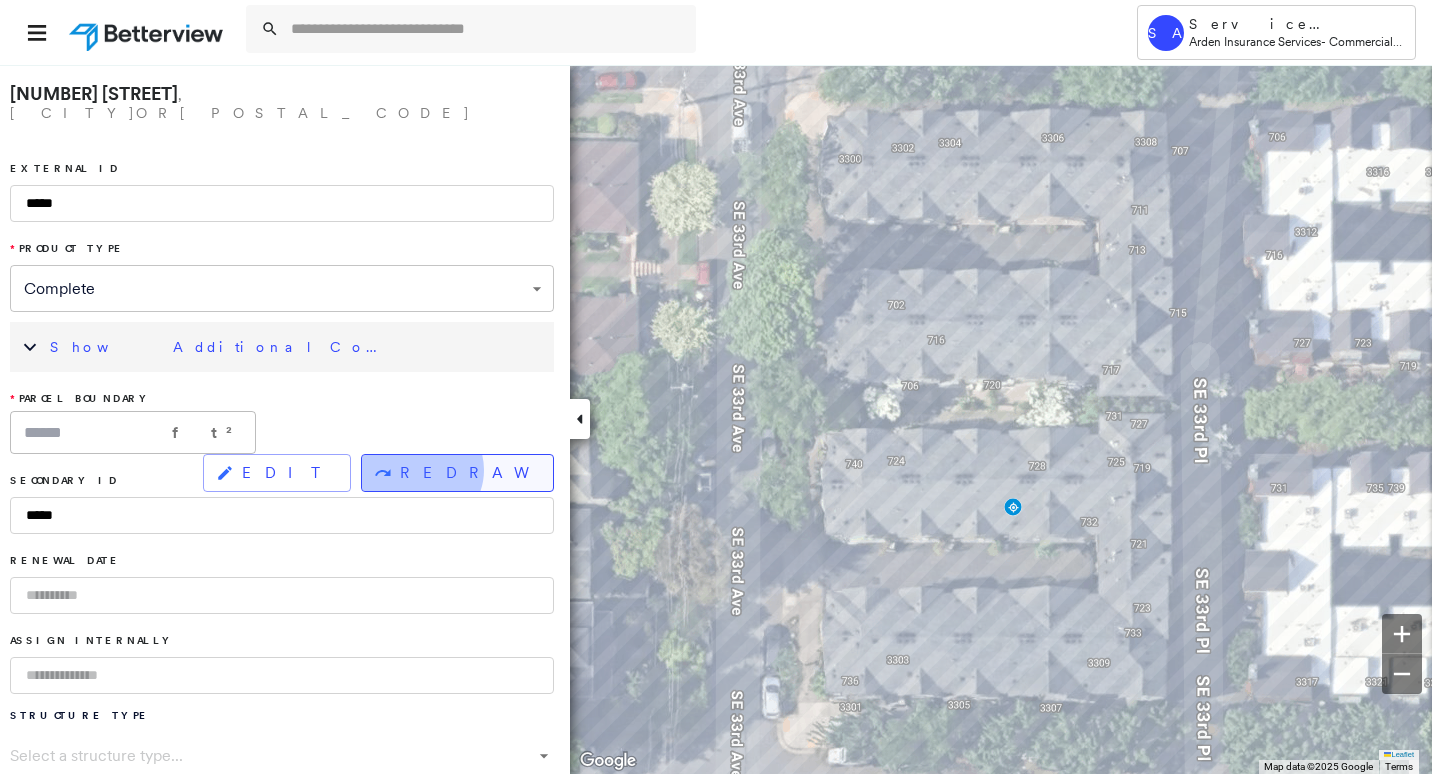 click on "REDRAW" at bounding box center [468, 473] 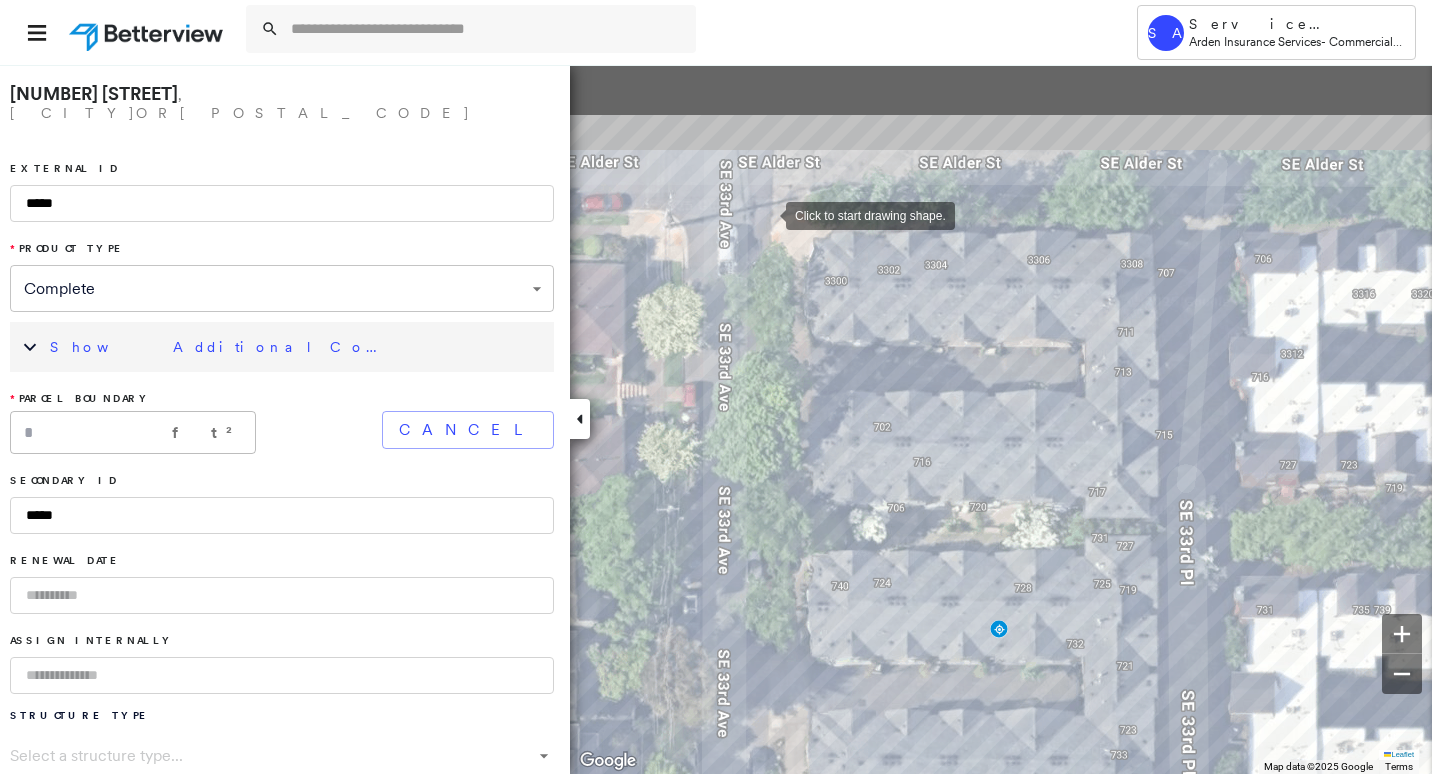 drag, startPoint x: 779, startPoint y: 97, endPoint x: 766, endPoint y: 213, distance: 116.72617 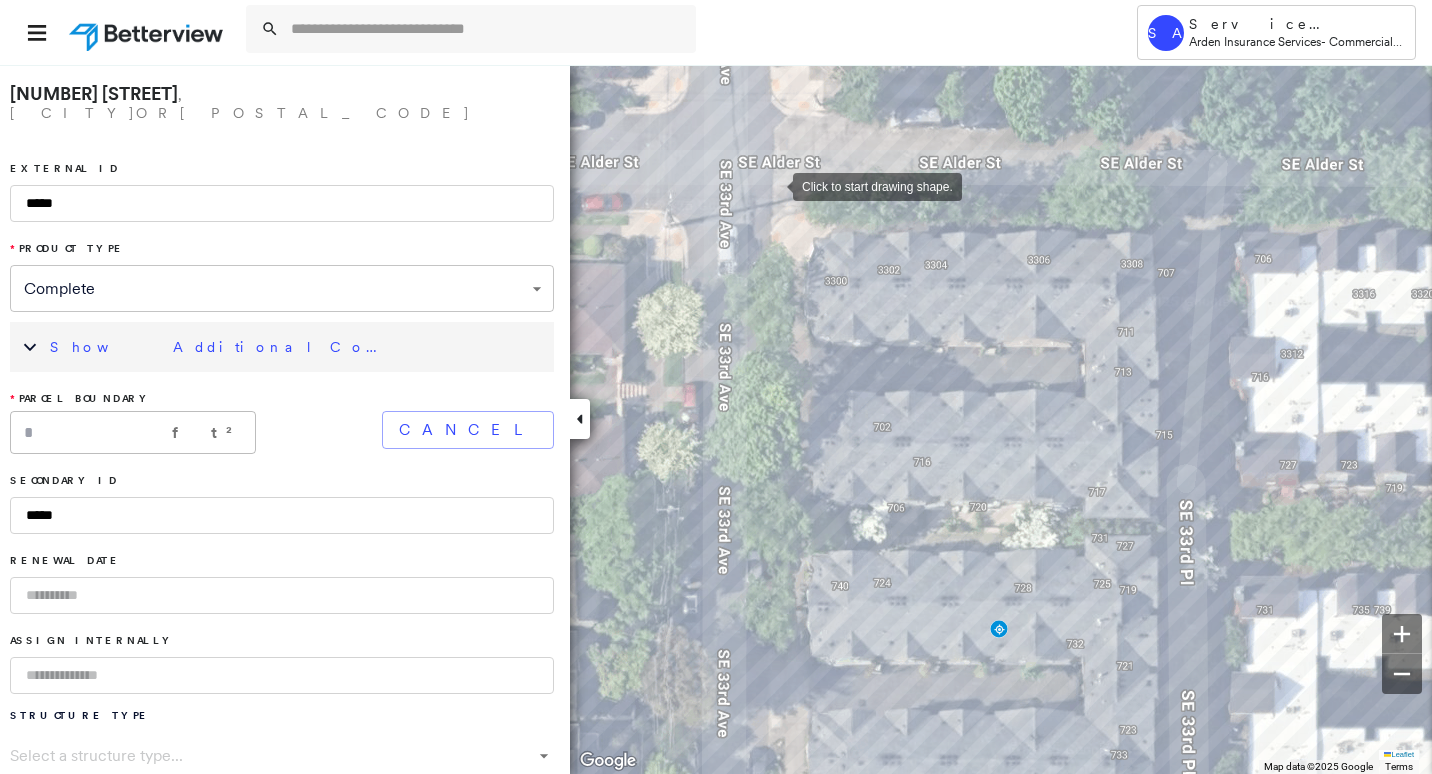click at bounding box center [773, 185] 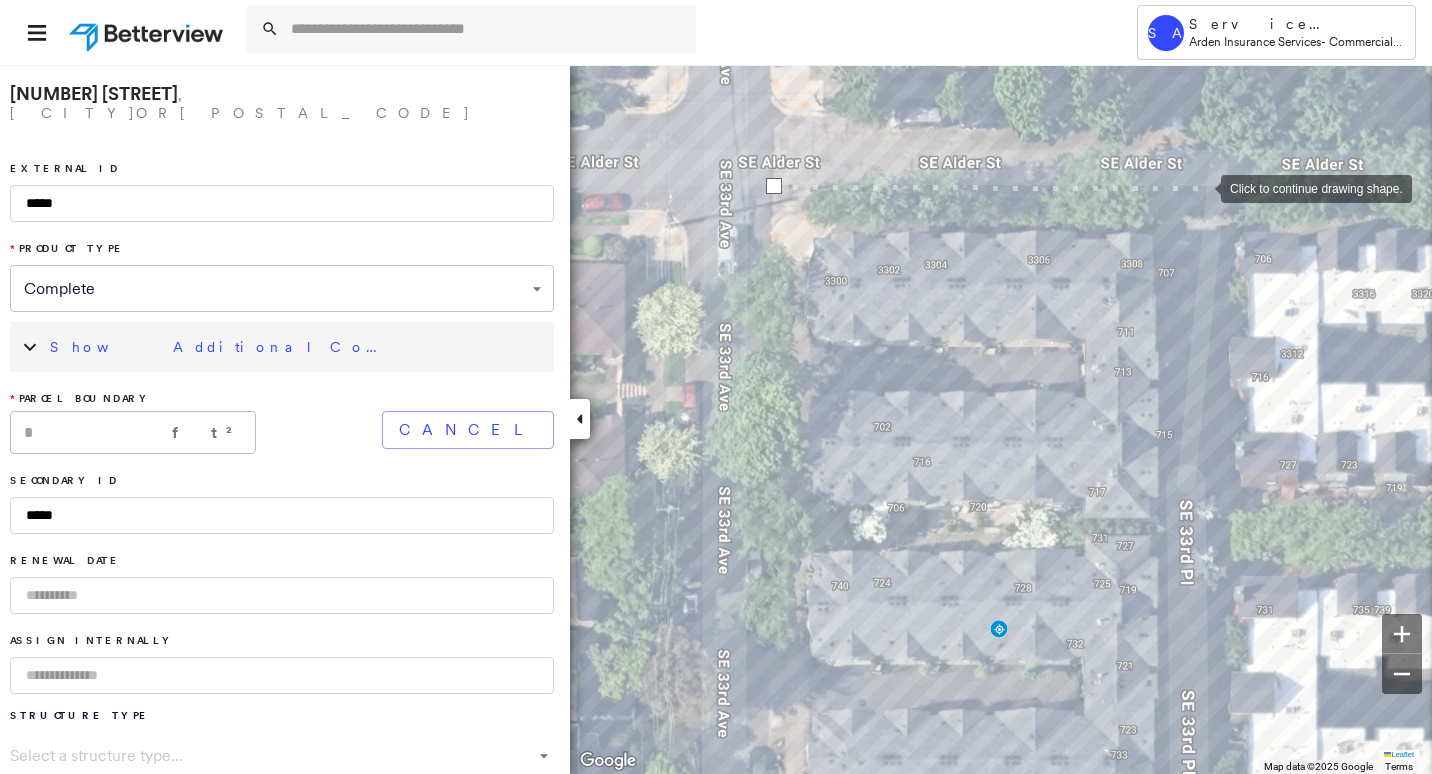 click at bounding box center (1201, 187) 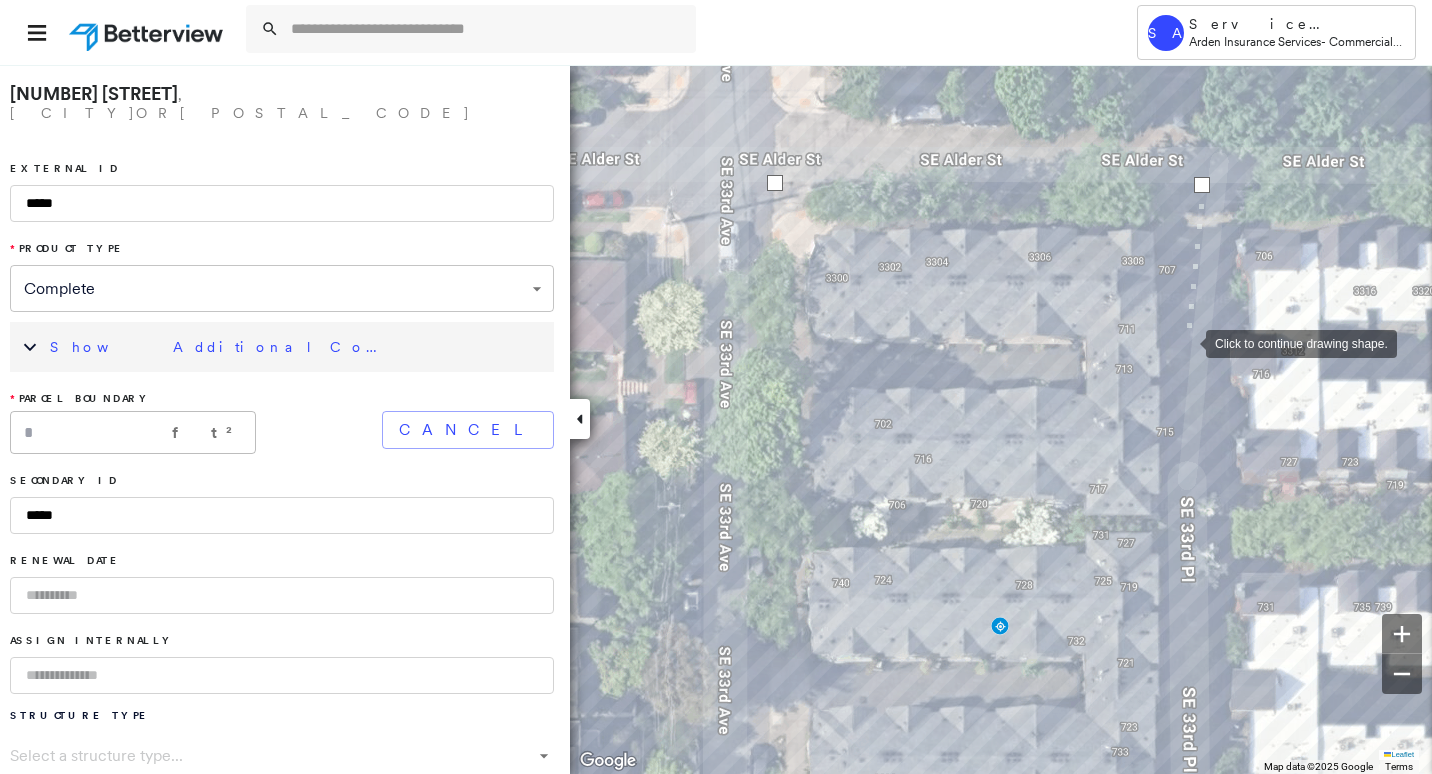 drag, startPoint x: 1184, startPoint y: 348, endPoint x: 1170, endPoint y: 94, distance: 254.38553 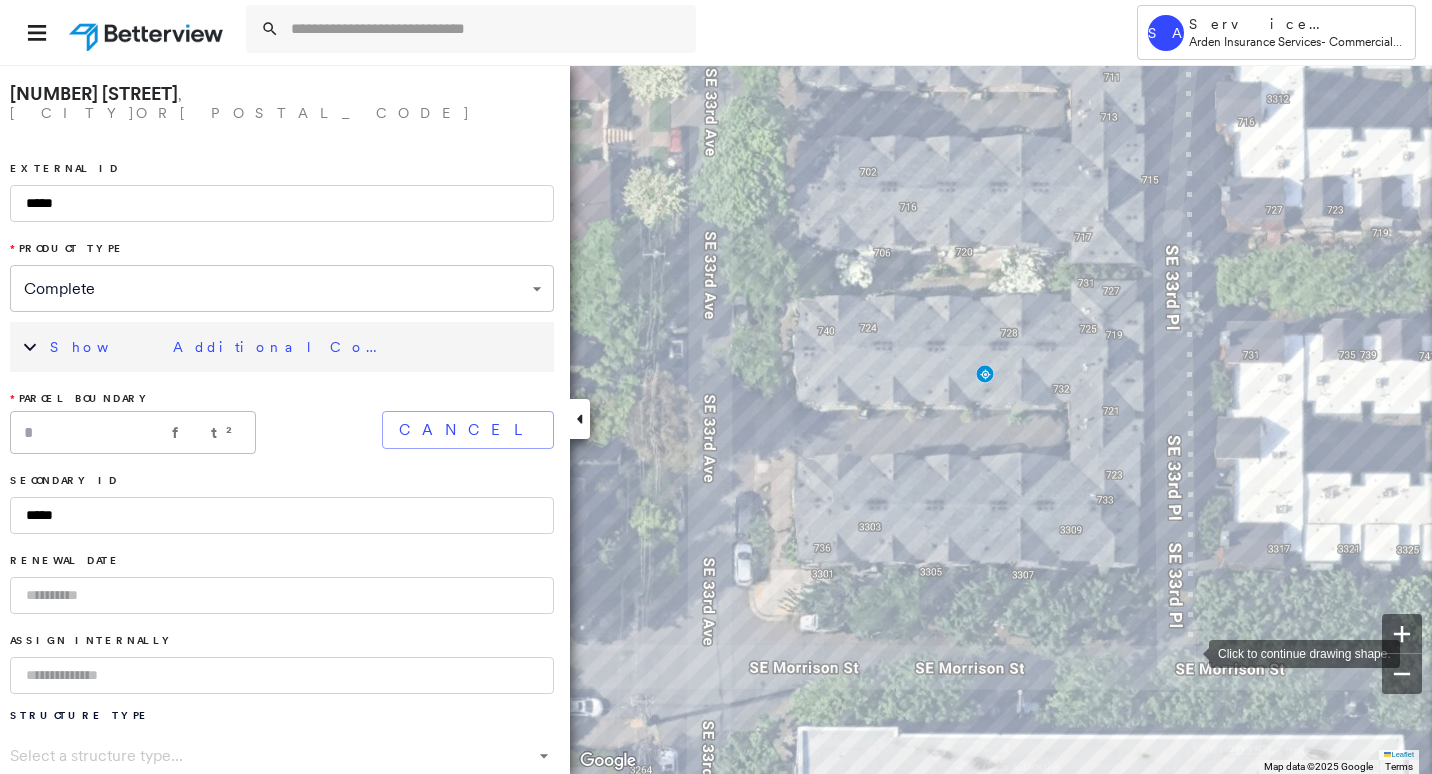click at bounding box center (1189, 652) 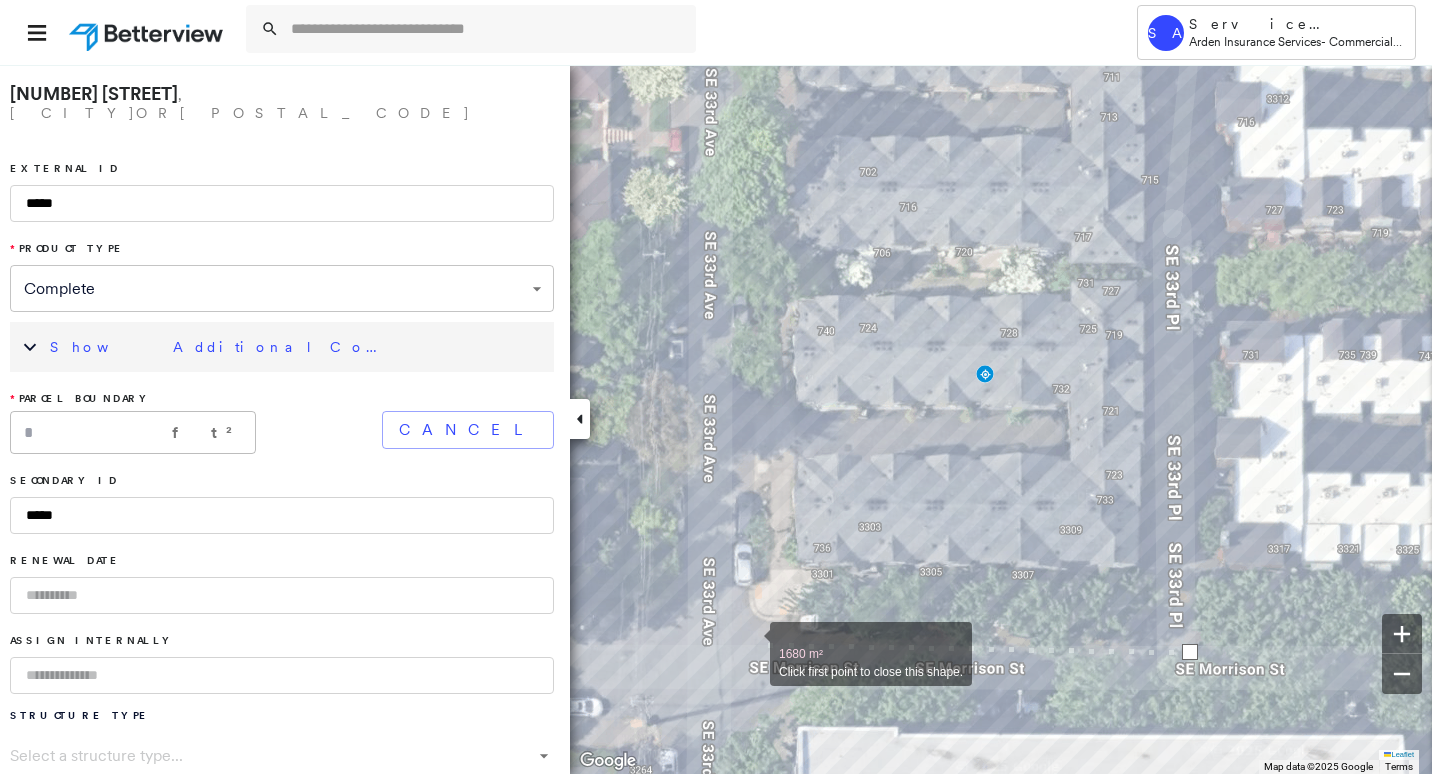 click at bounding box center [750, 643] 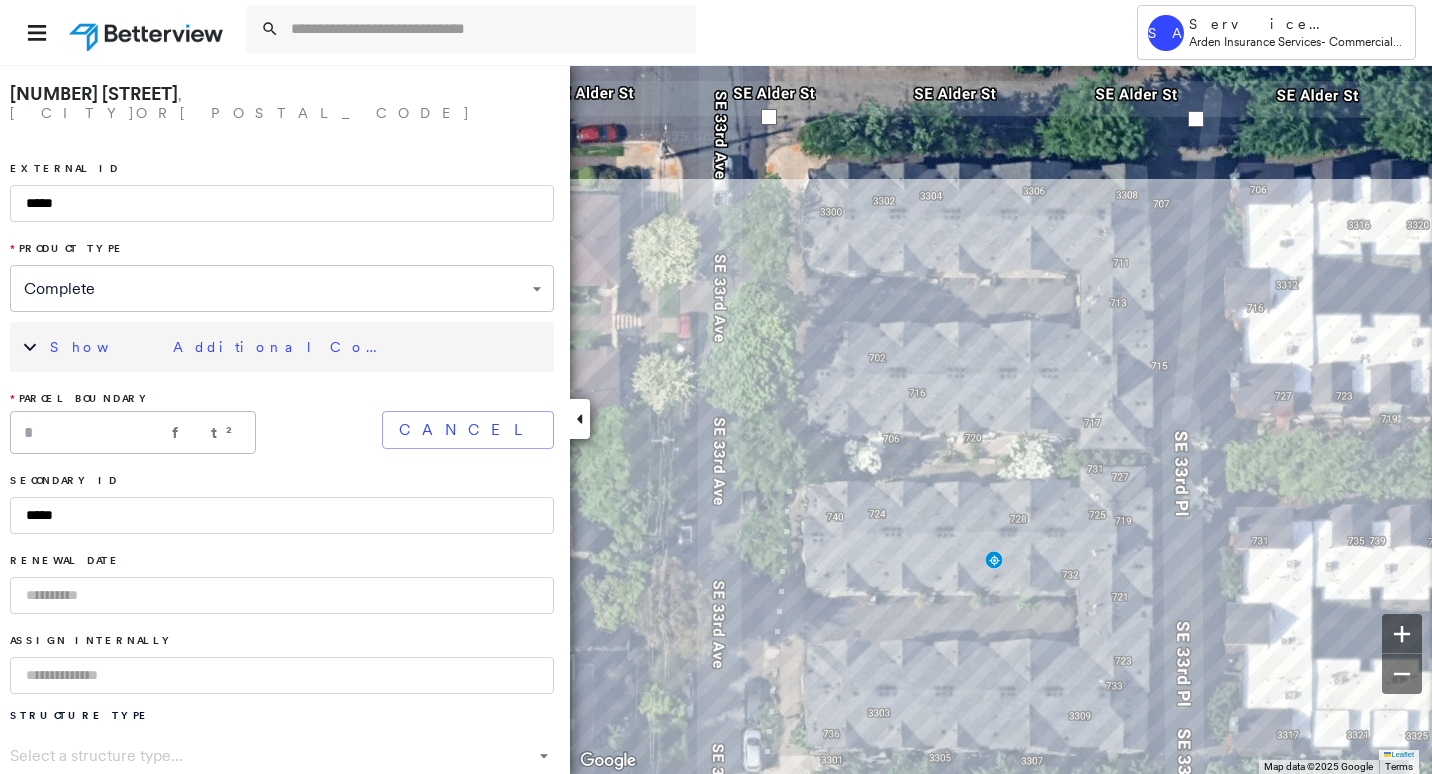 drag, startPoint x: 780, startPoint y: 283, endPoint x: 797, endPoint y: 581, distance: 298.4845 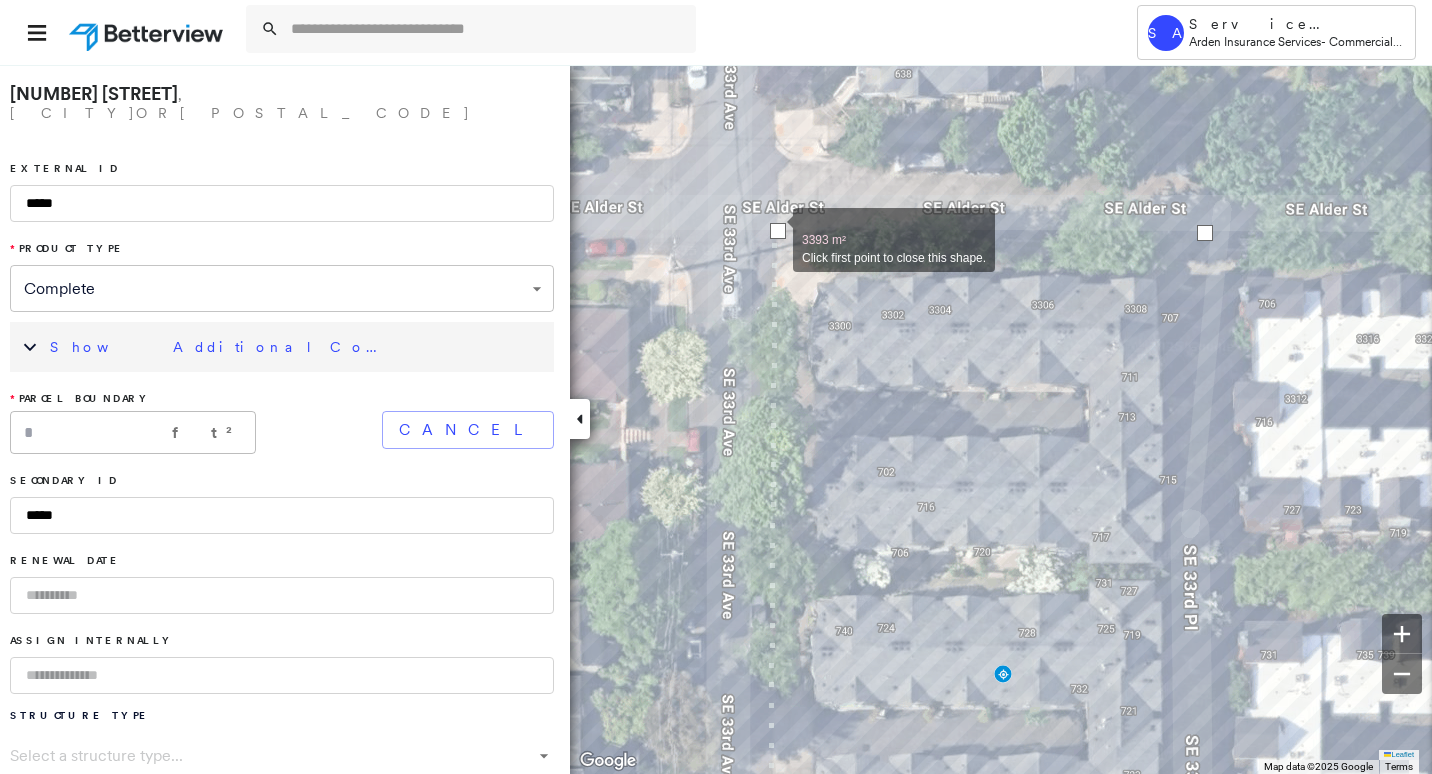 click at bounding box center [778, 231] 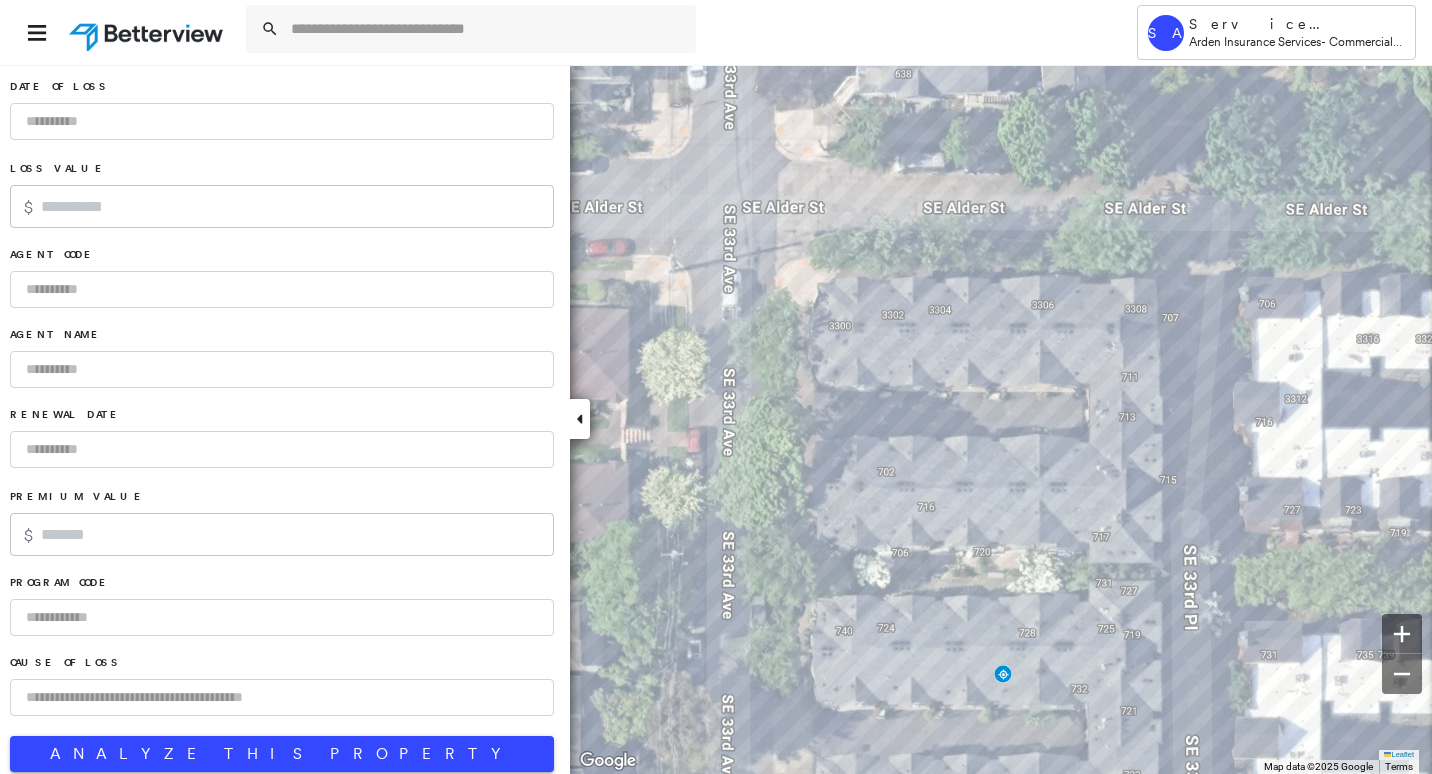 scroll, scrollTop: 1279, scrollLeft: 0, axis: vertical 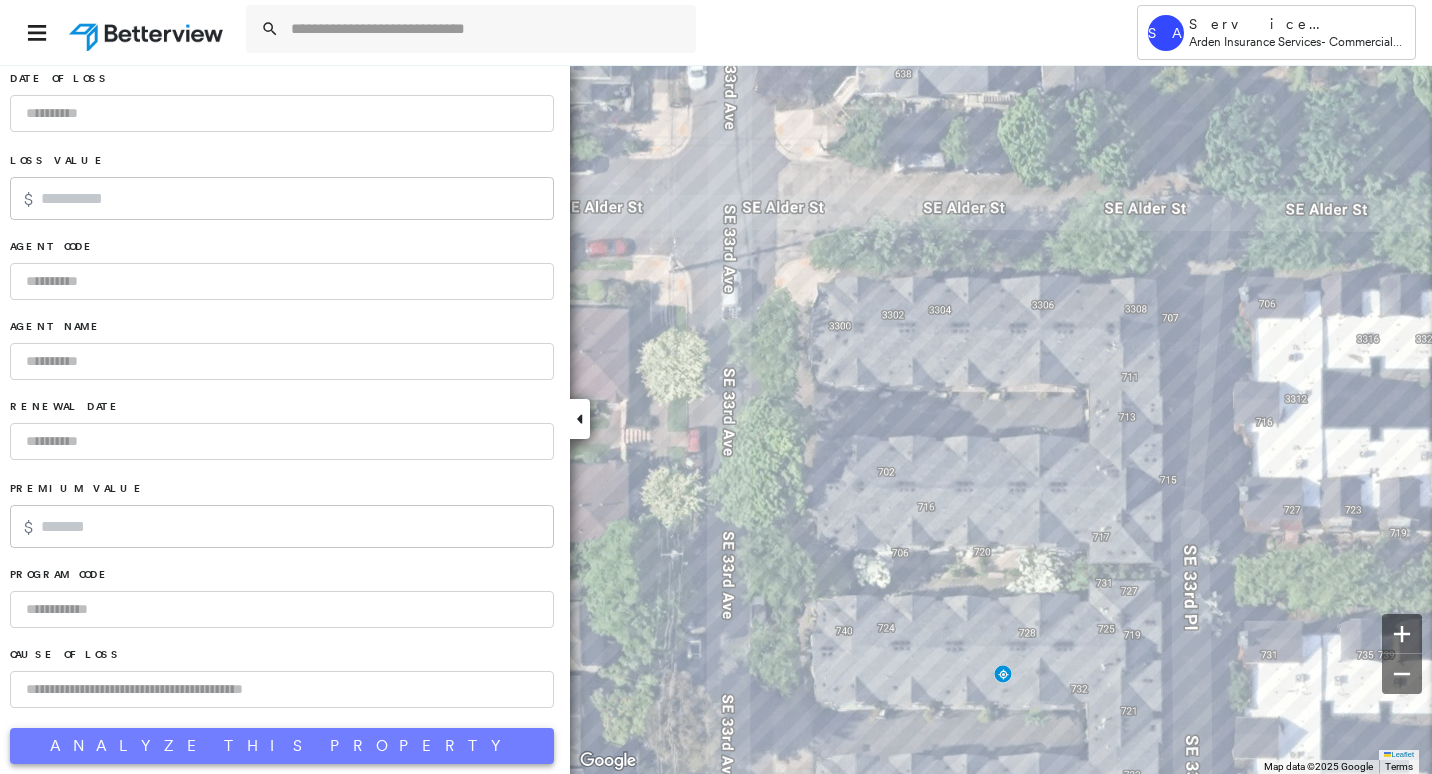 click on "Analyze This Property" at bounding box center (282, 746) 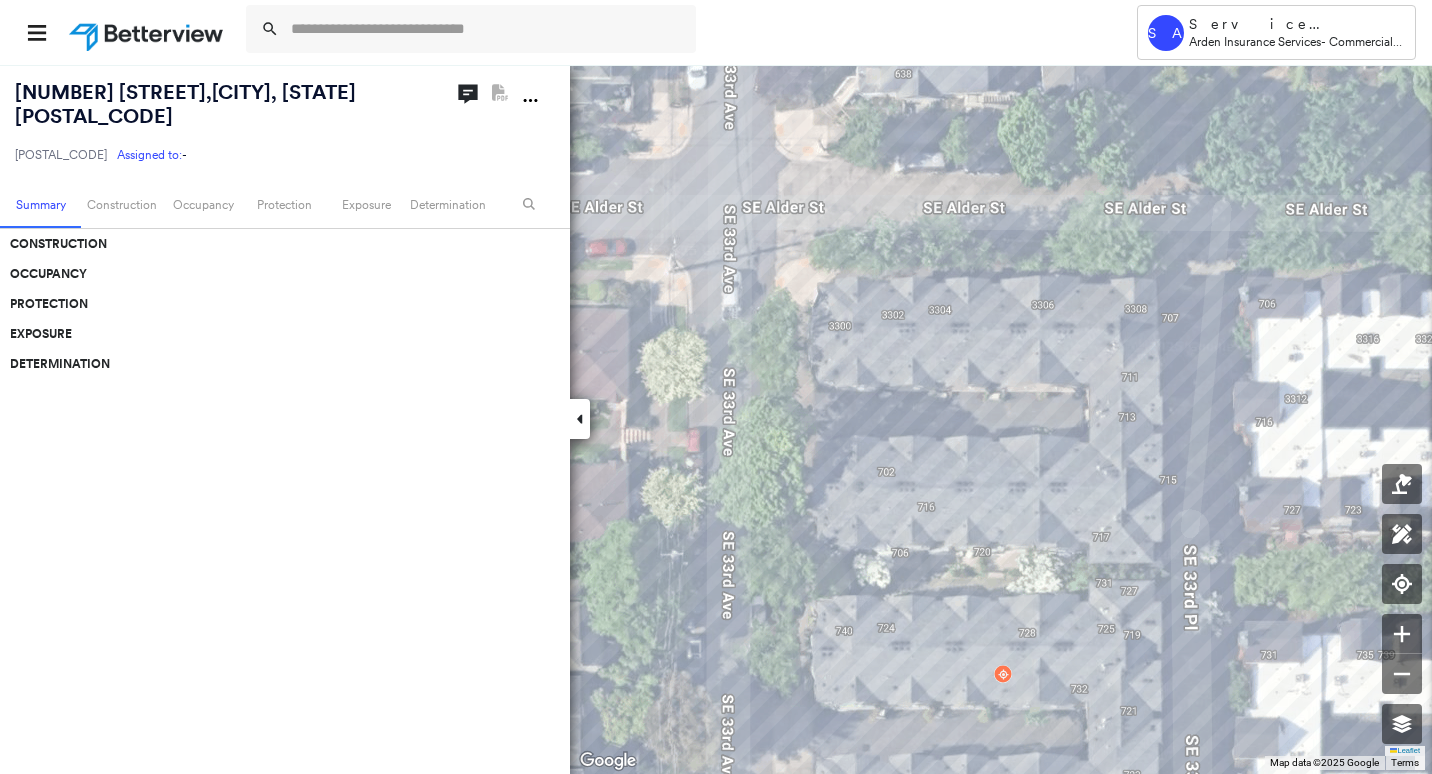 click on "3300 SE Alder St ,  Portland, OR 97214" at bounding box center [185, 104] 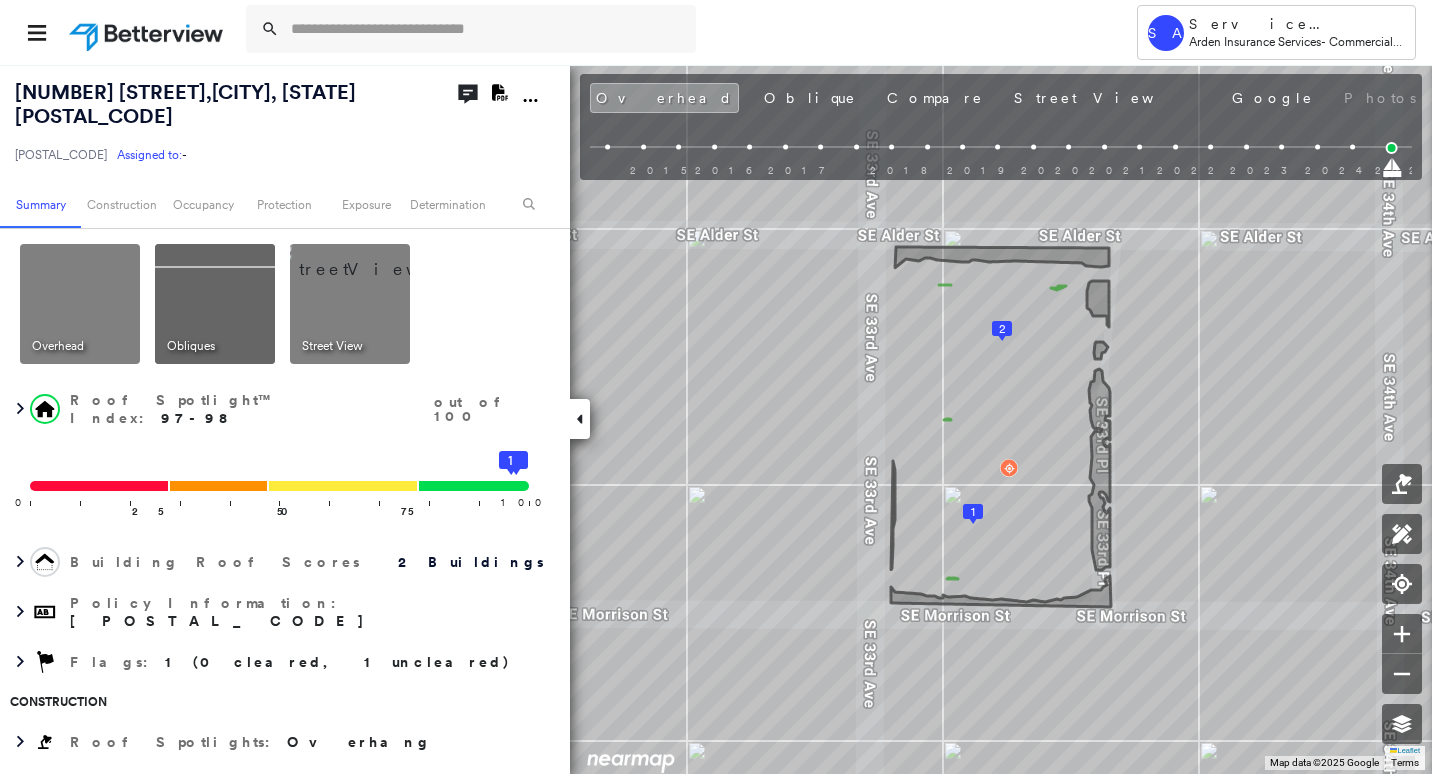 click on "Download PDF Report" 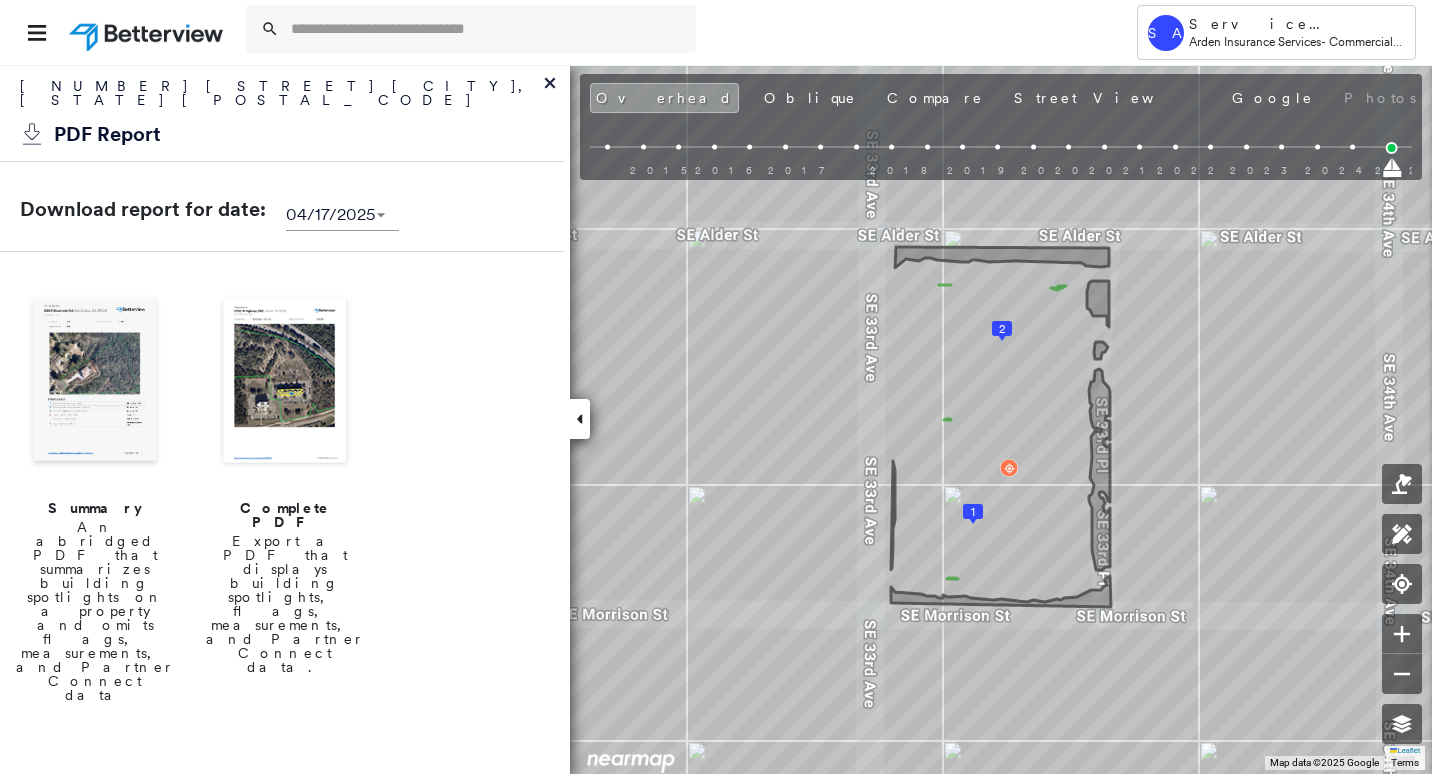 scroll, scrollTop: 300, scrollLeft: 0, axis: vertical 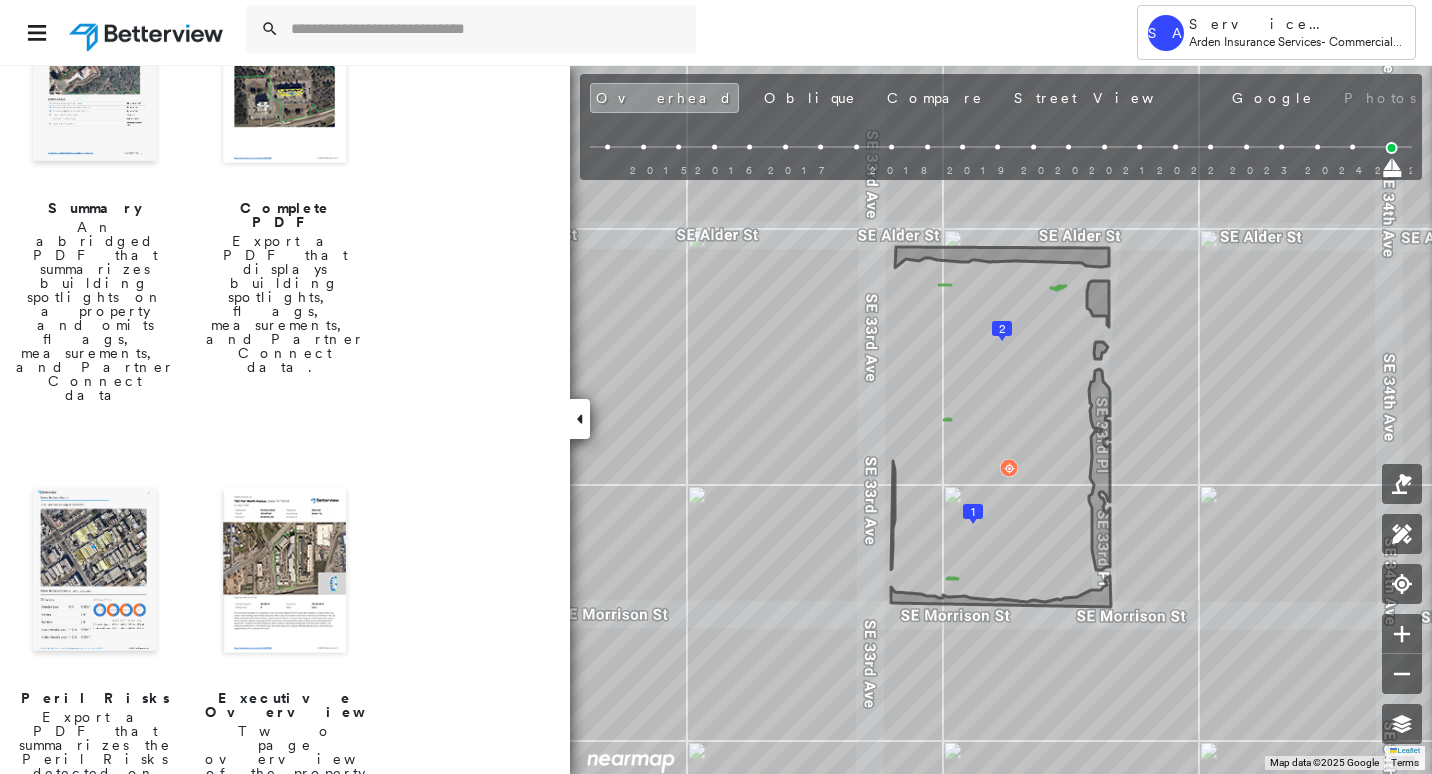 click at bounding box center [95, 572] 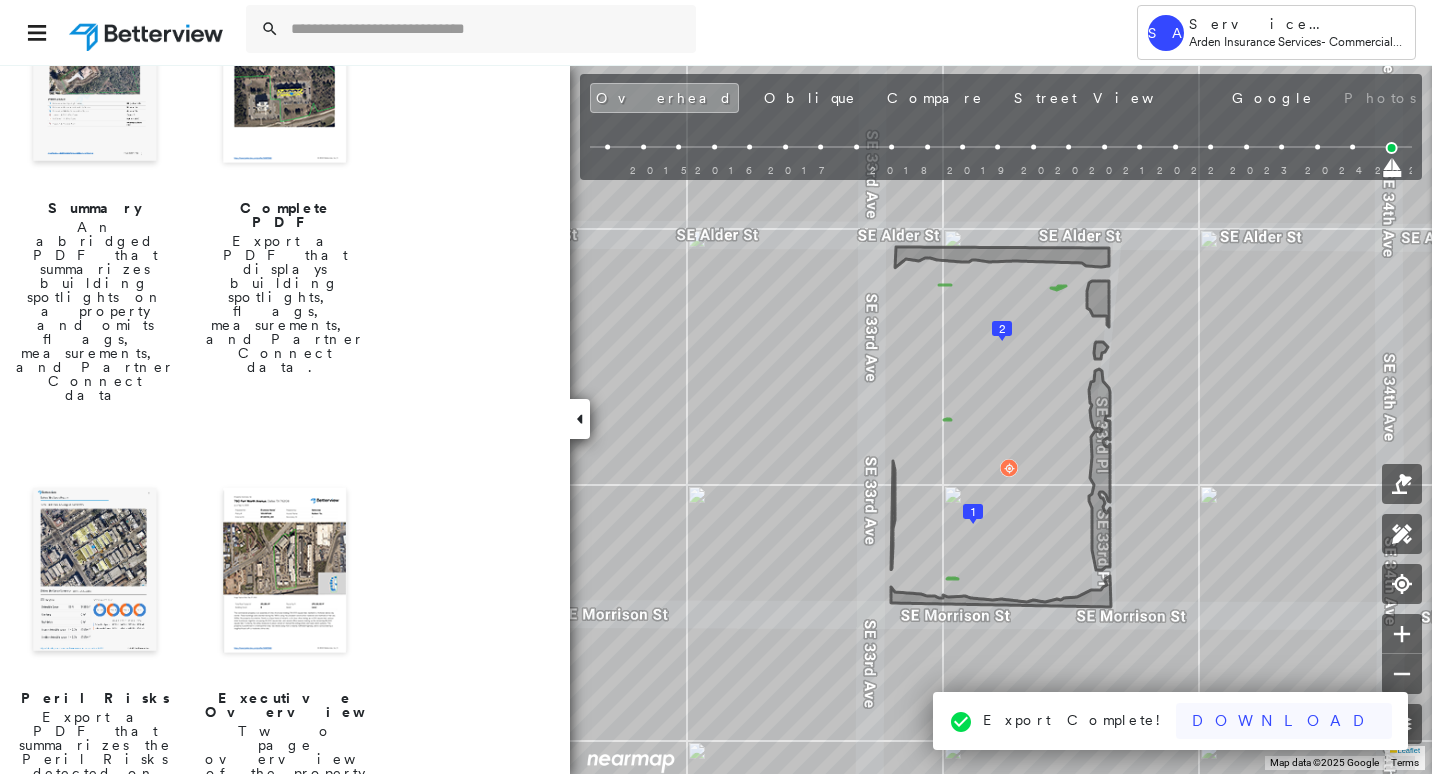 click on "Download" at bounding box center [1284, 721] 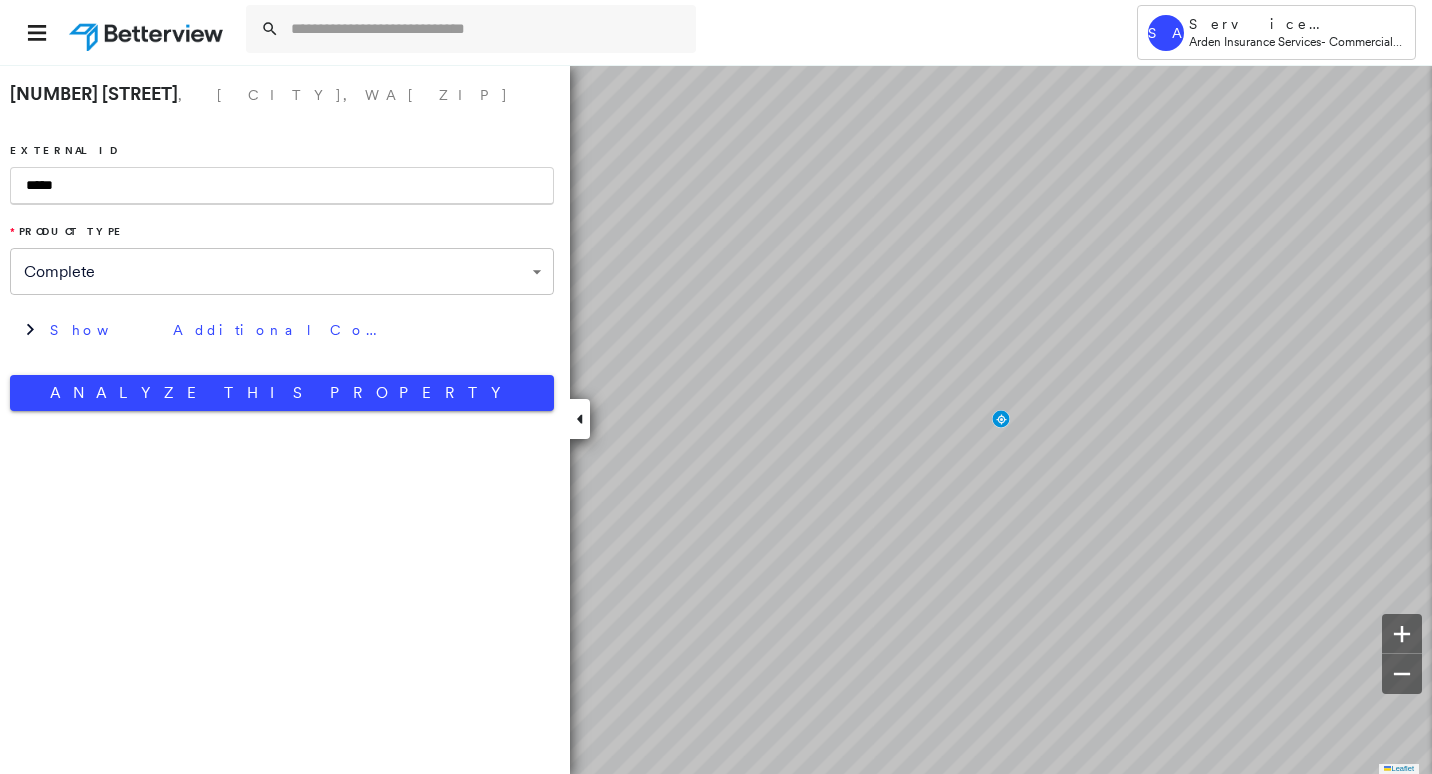 scroll, scrollTop: 0, scrollLeft: 0, axis: both 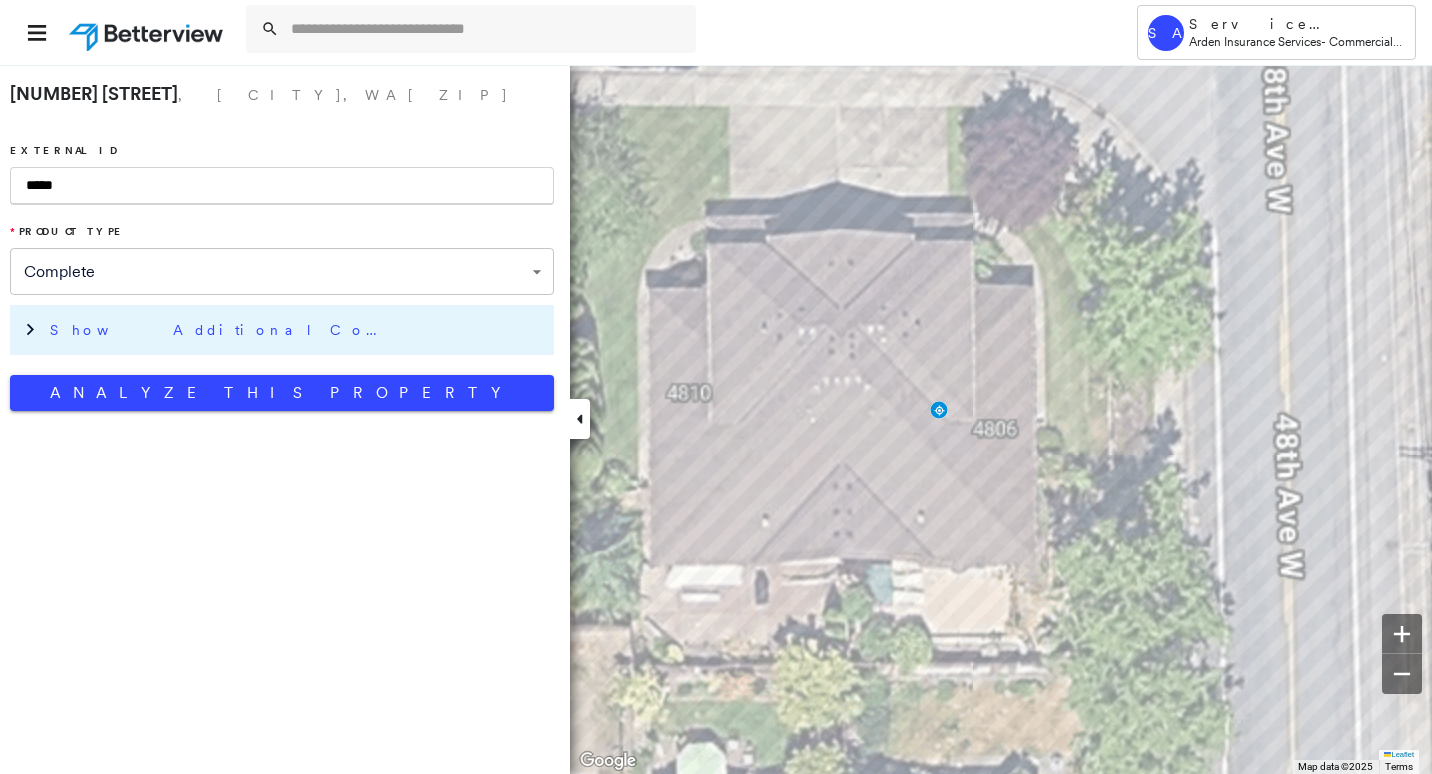 click on "Show Additional Company Data" at bounding box center [297, 330] 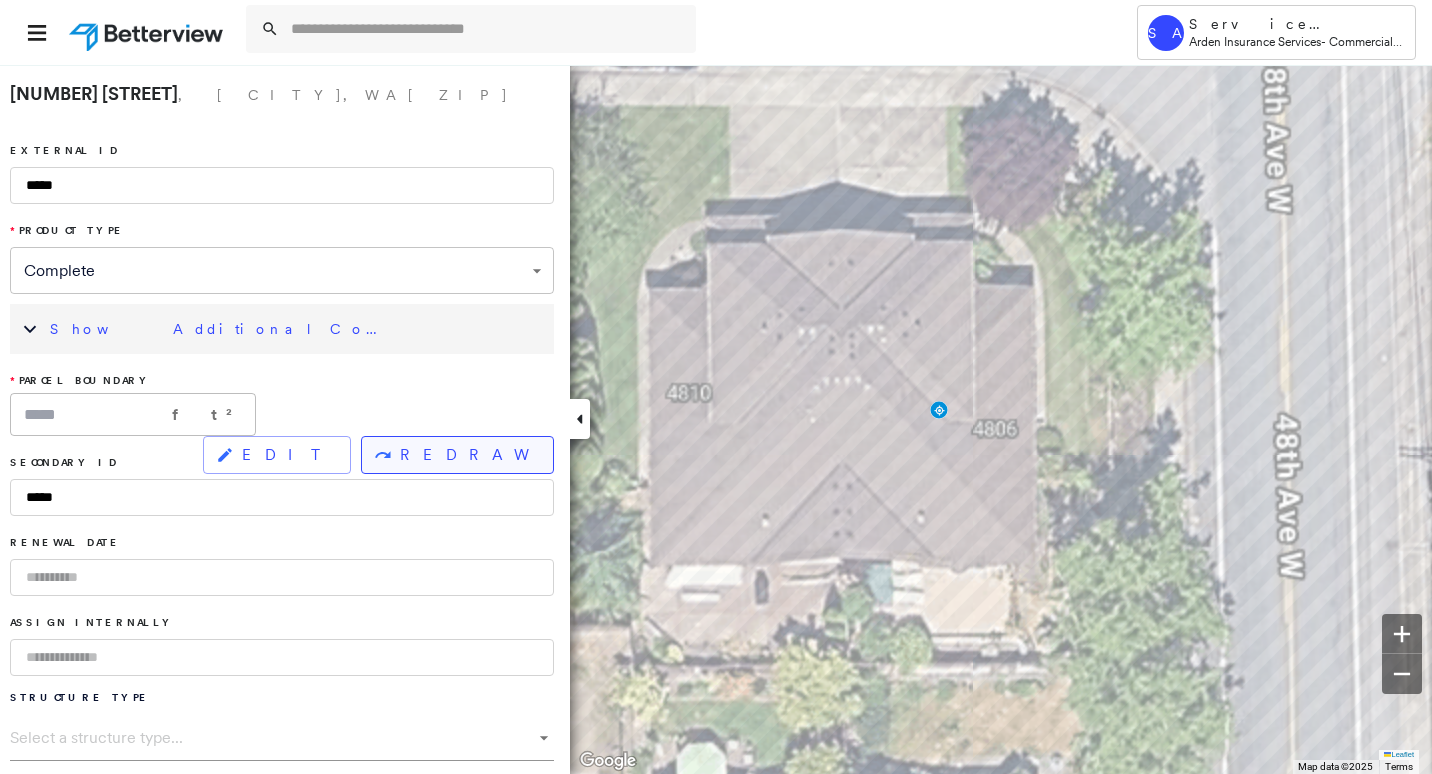 click on "REDRAW" at bounding box center (457, 455) 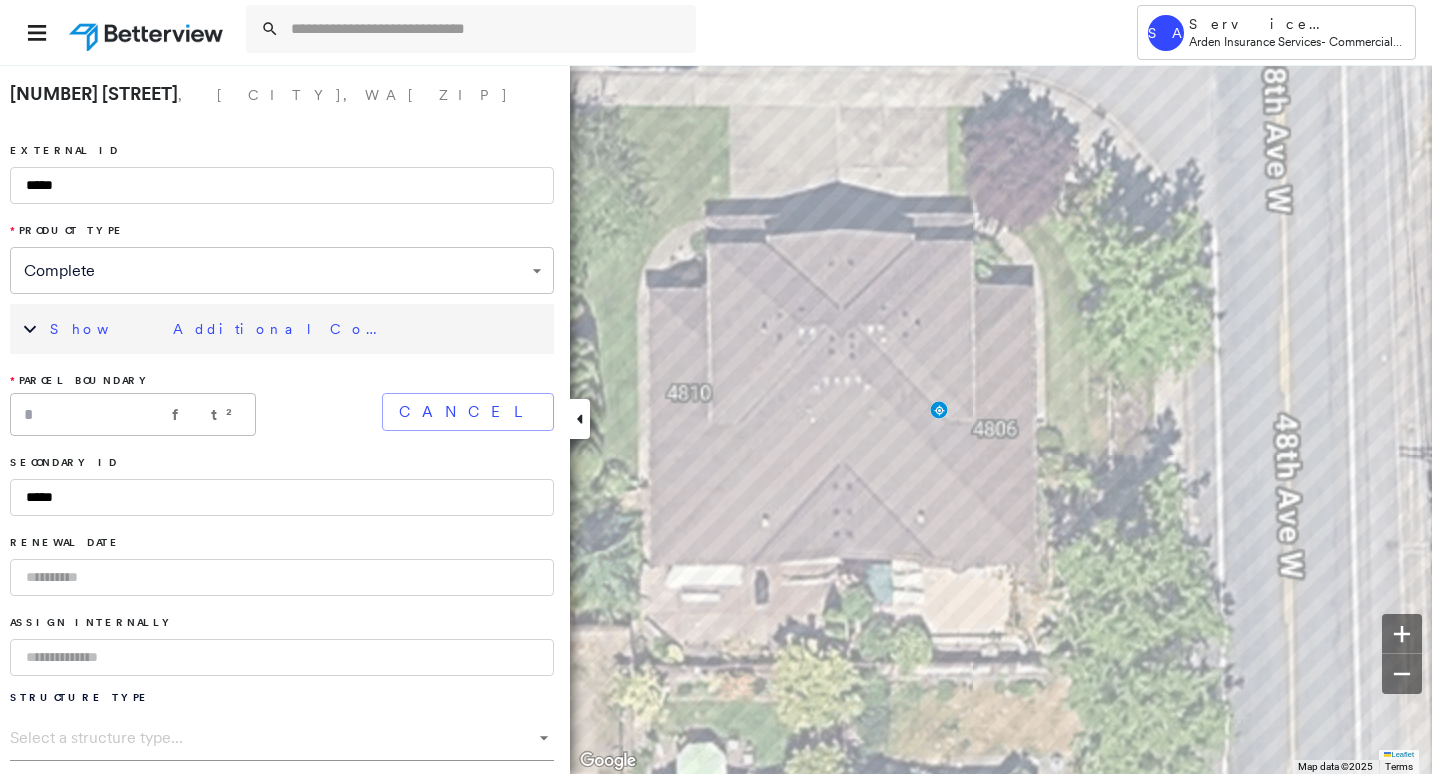 click 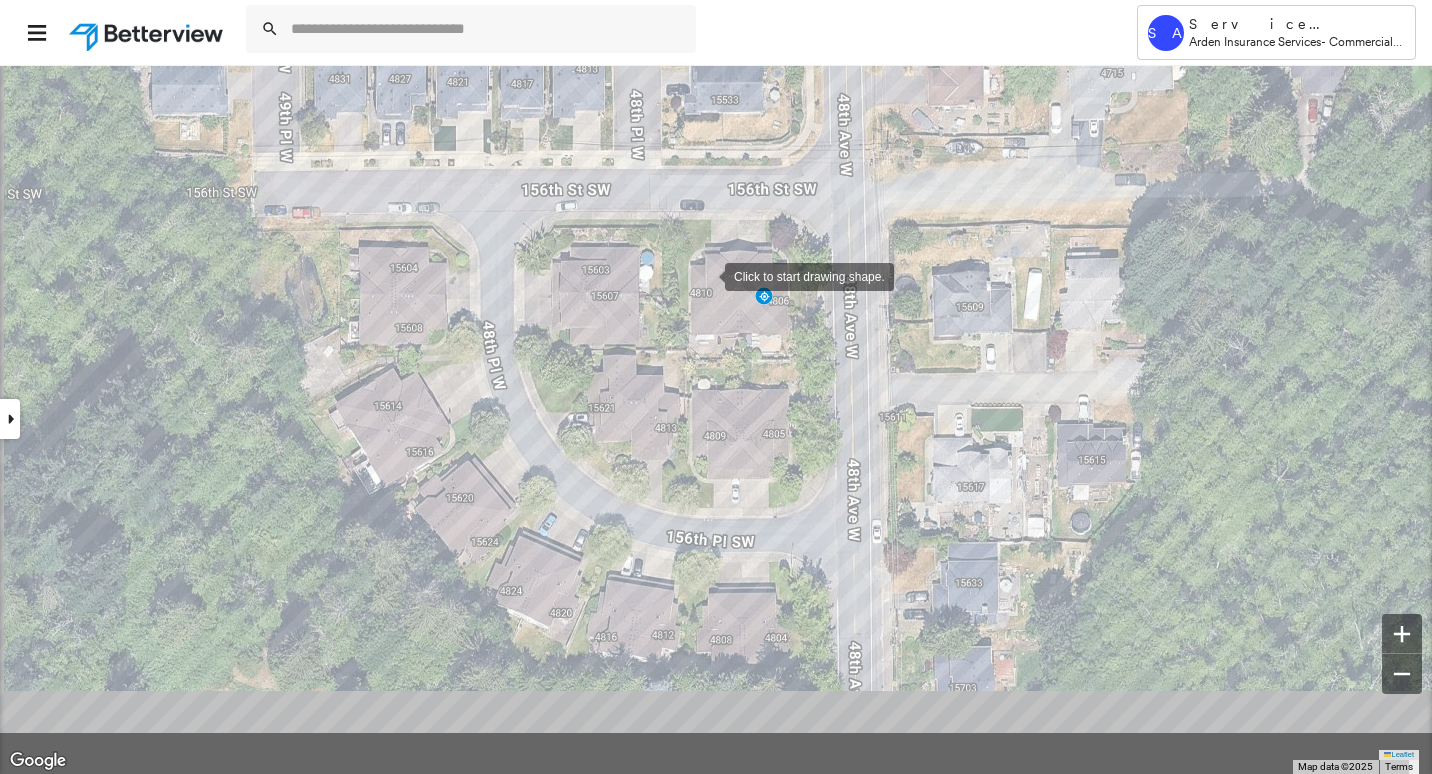 drag, startPoint x: 604, startPoint y: 388, endPoint x: 704, endPoint y: 276, distance: 150.14659 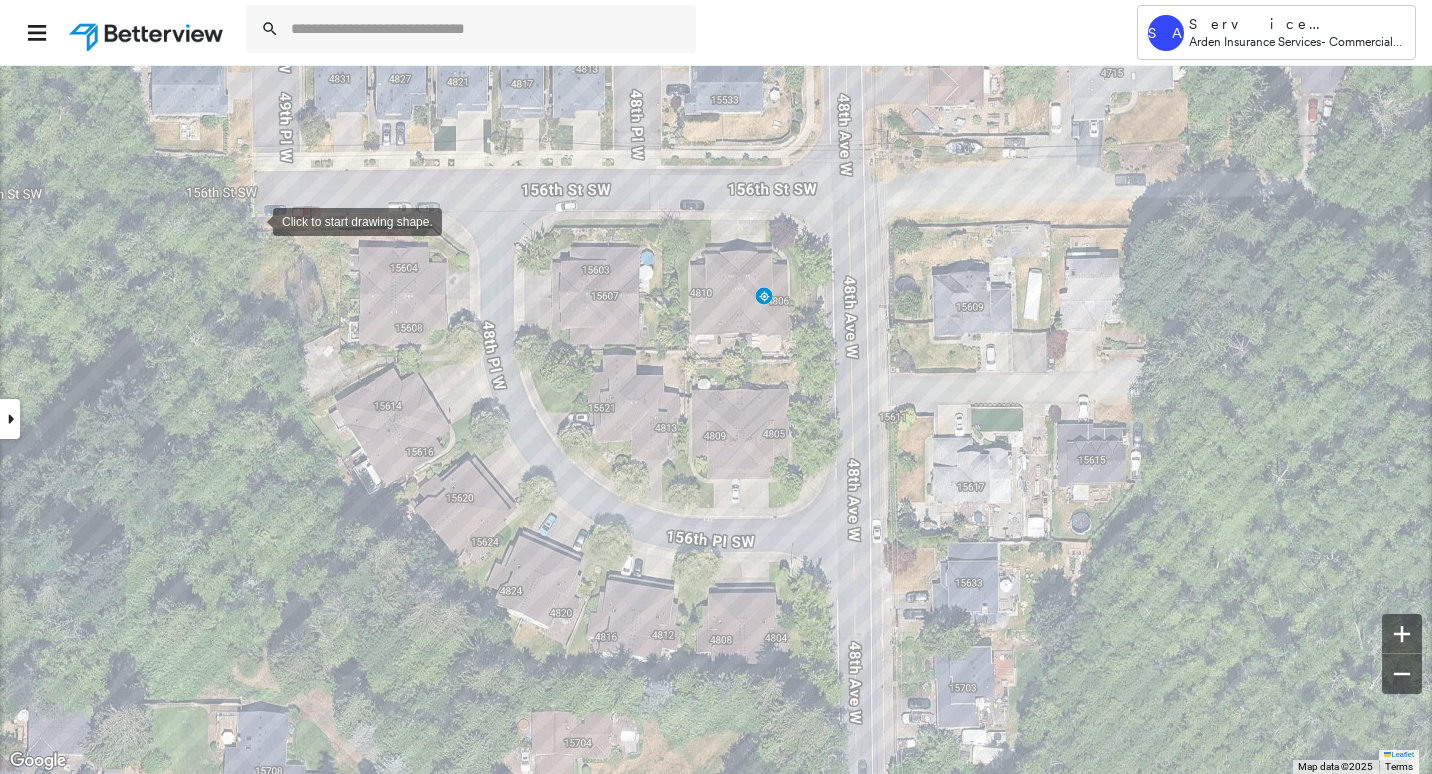 click at bounding box center [253, 220] 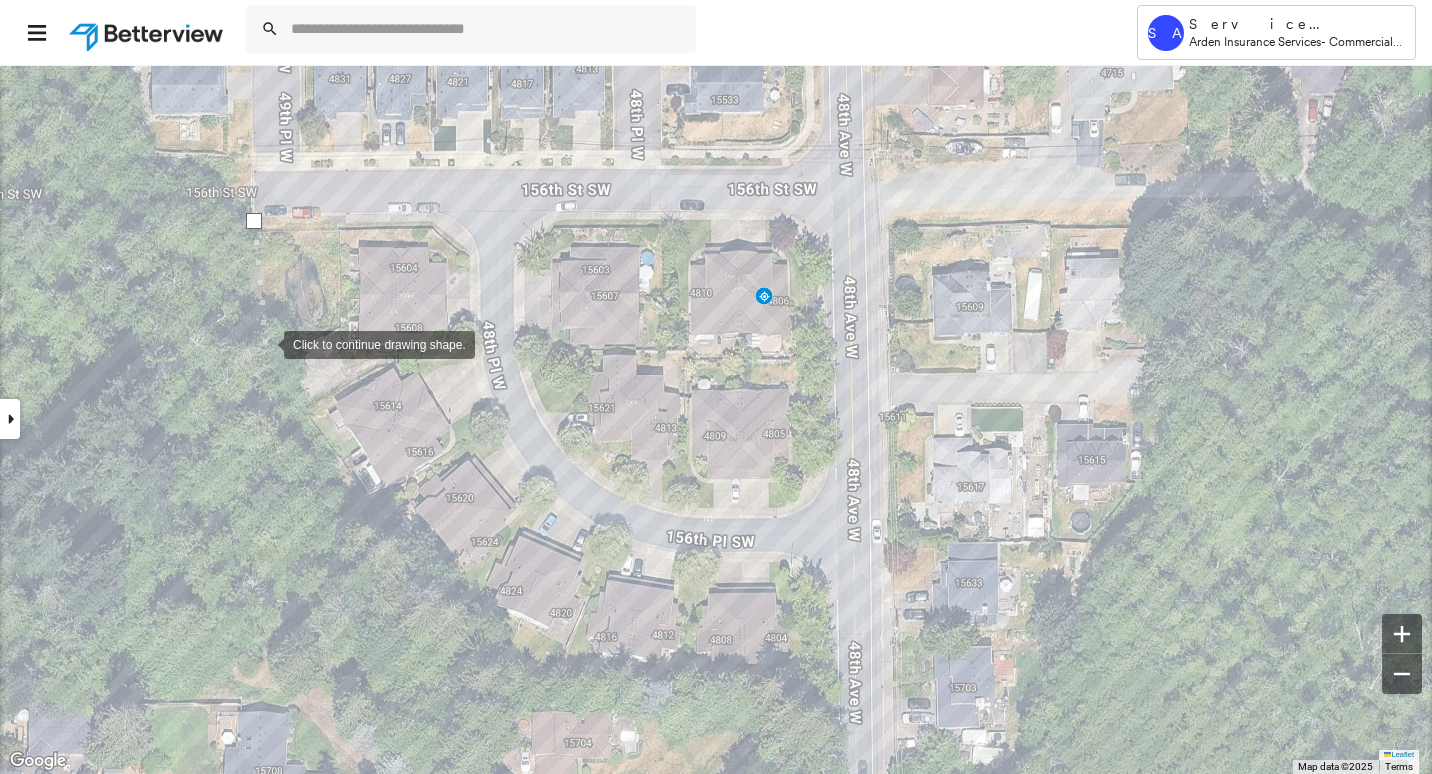 click at bounding box center [264, 343] 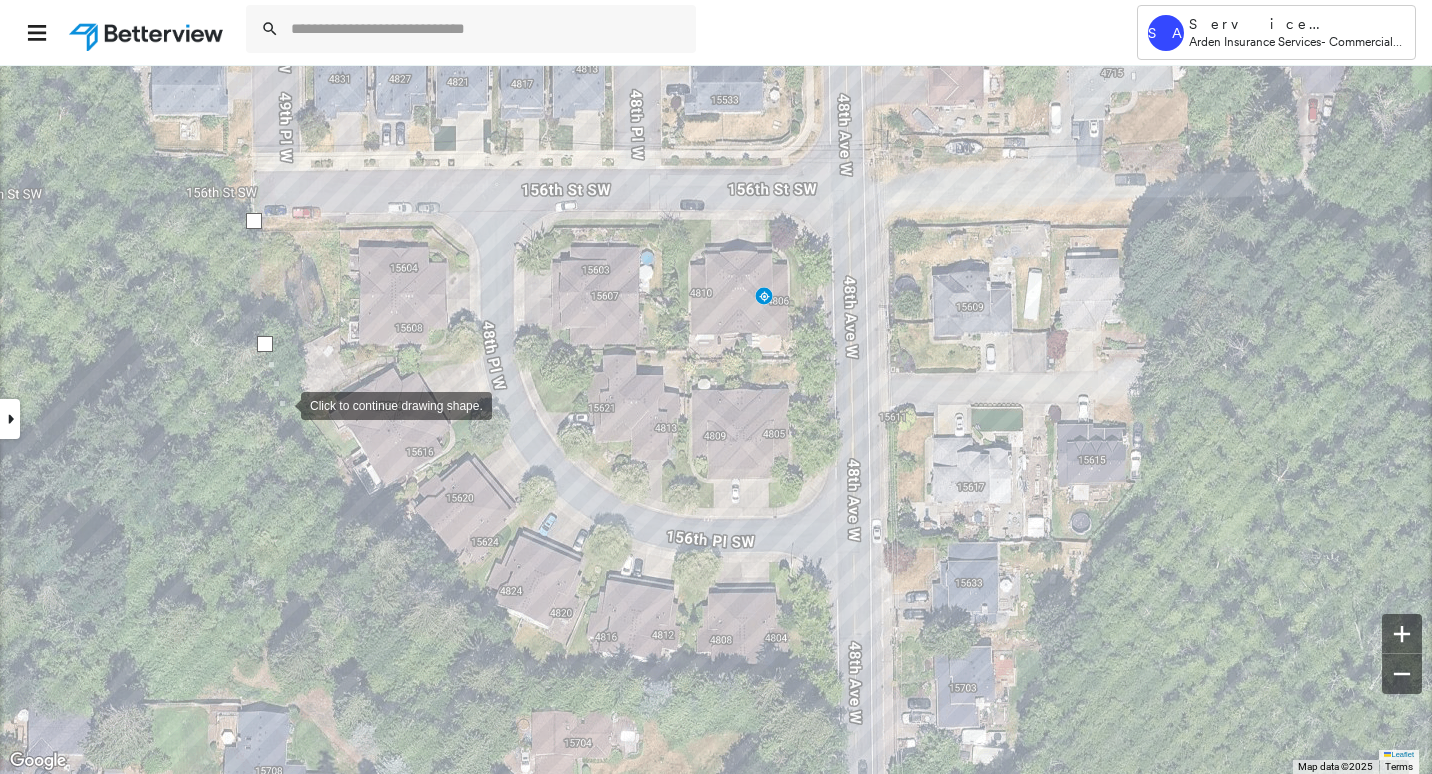 click at bounding box center [281, 404] 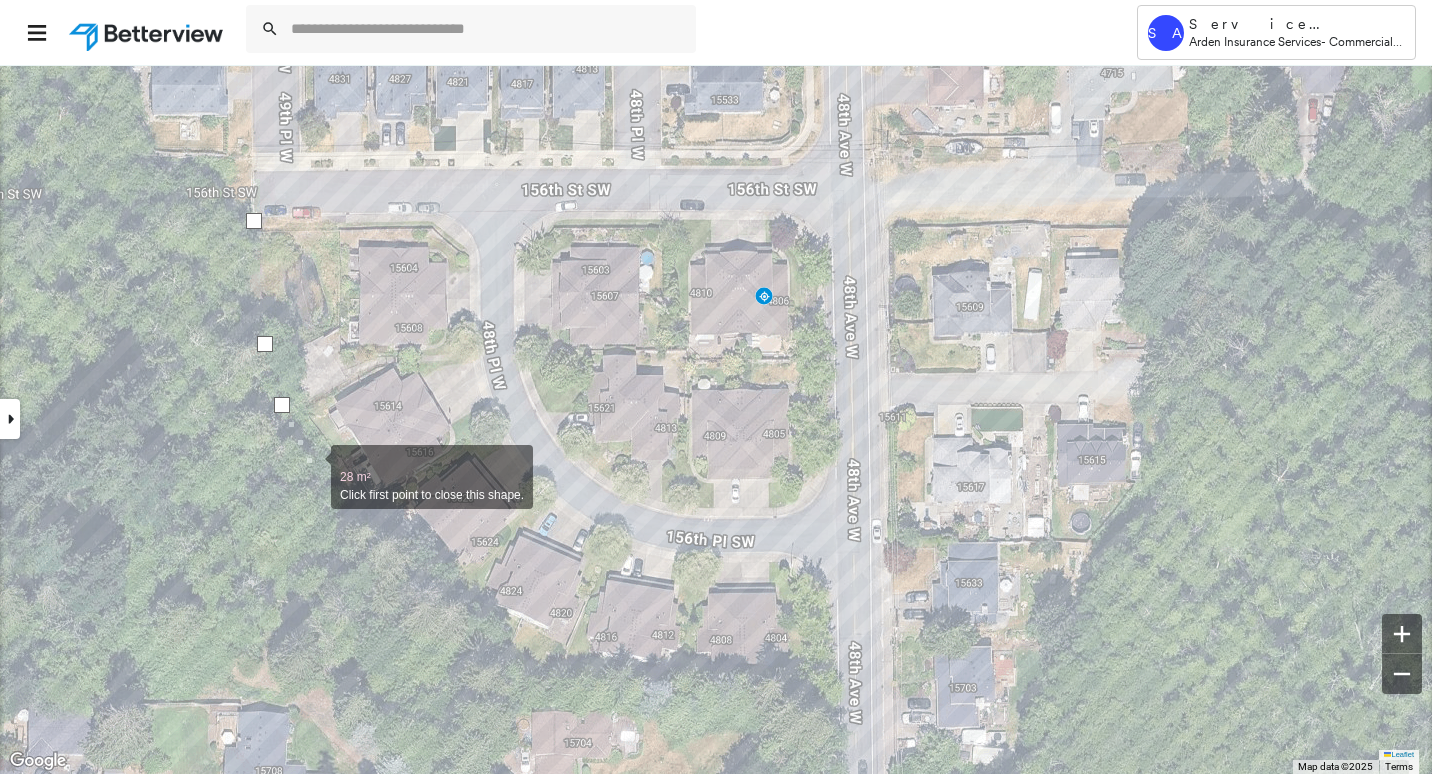 click at bounding box center (311, 466) 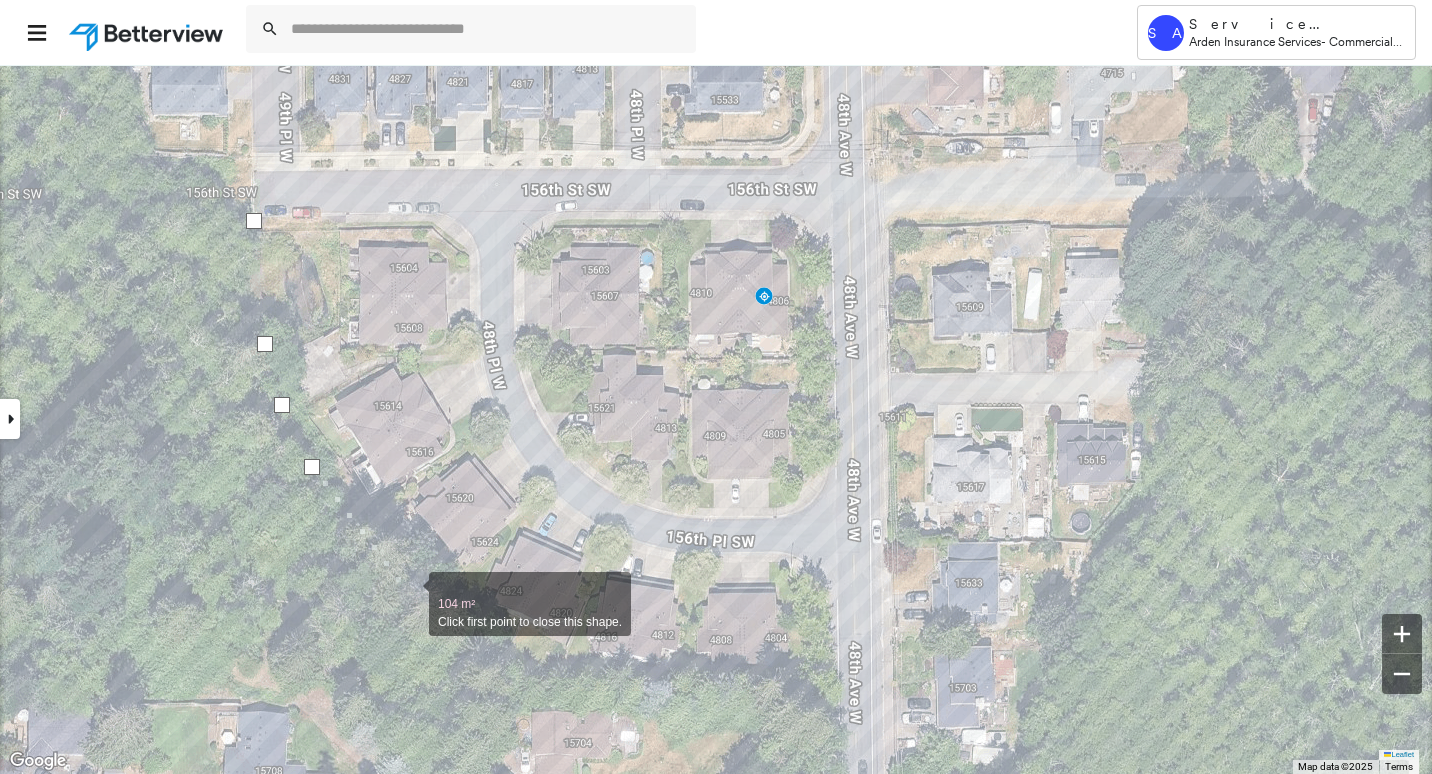 click at bounding box center [409, 593] 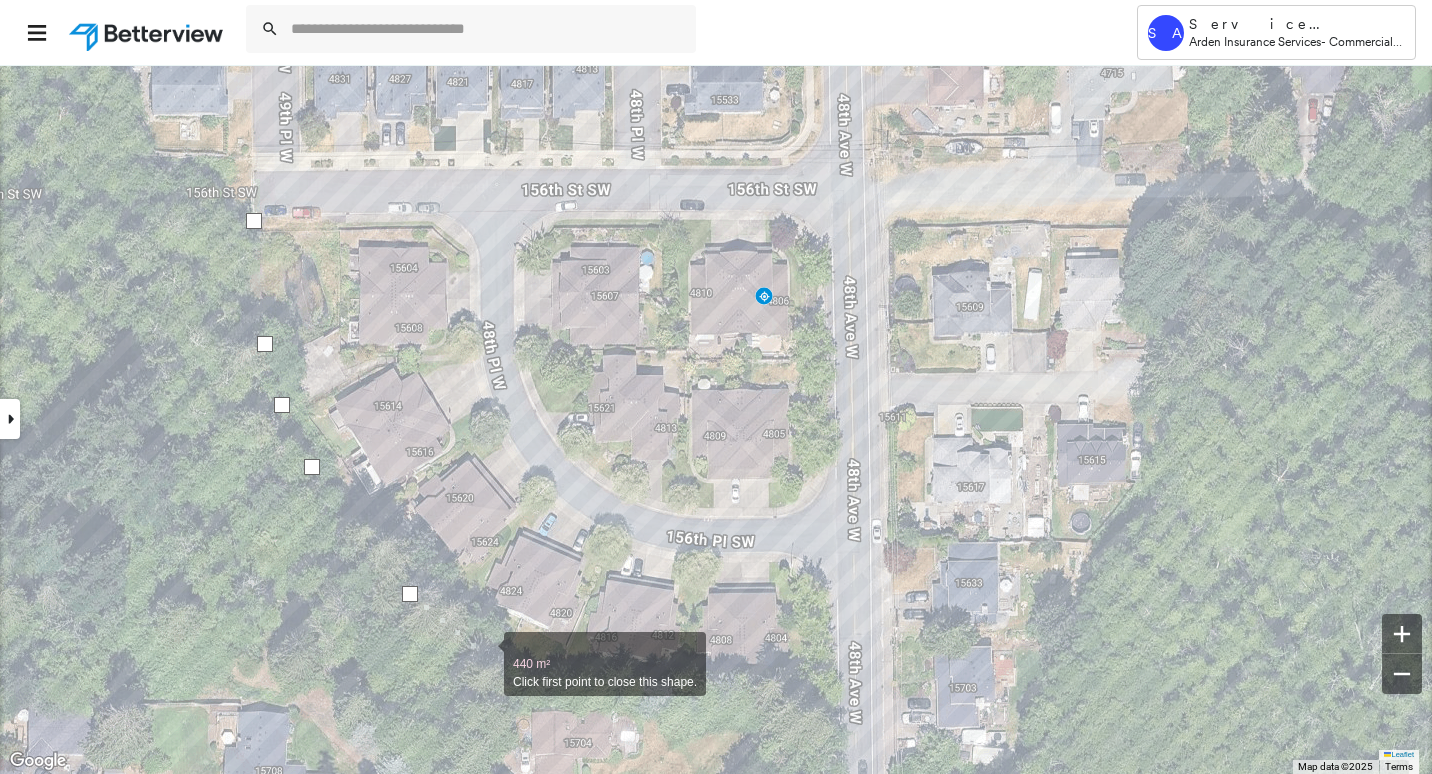 click at bounding box center (484, 653) 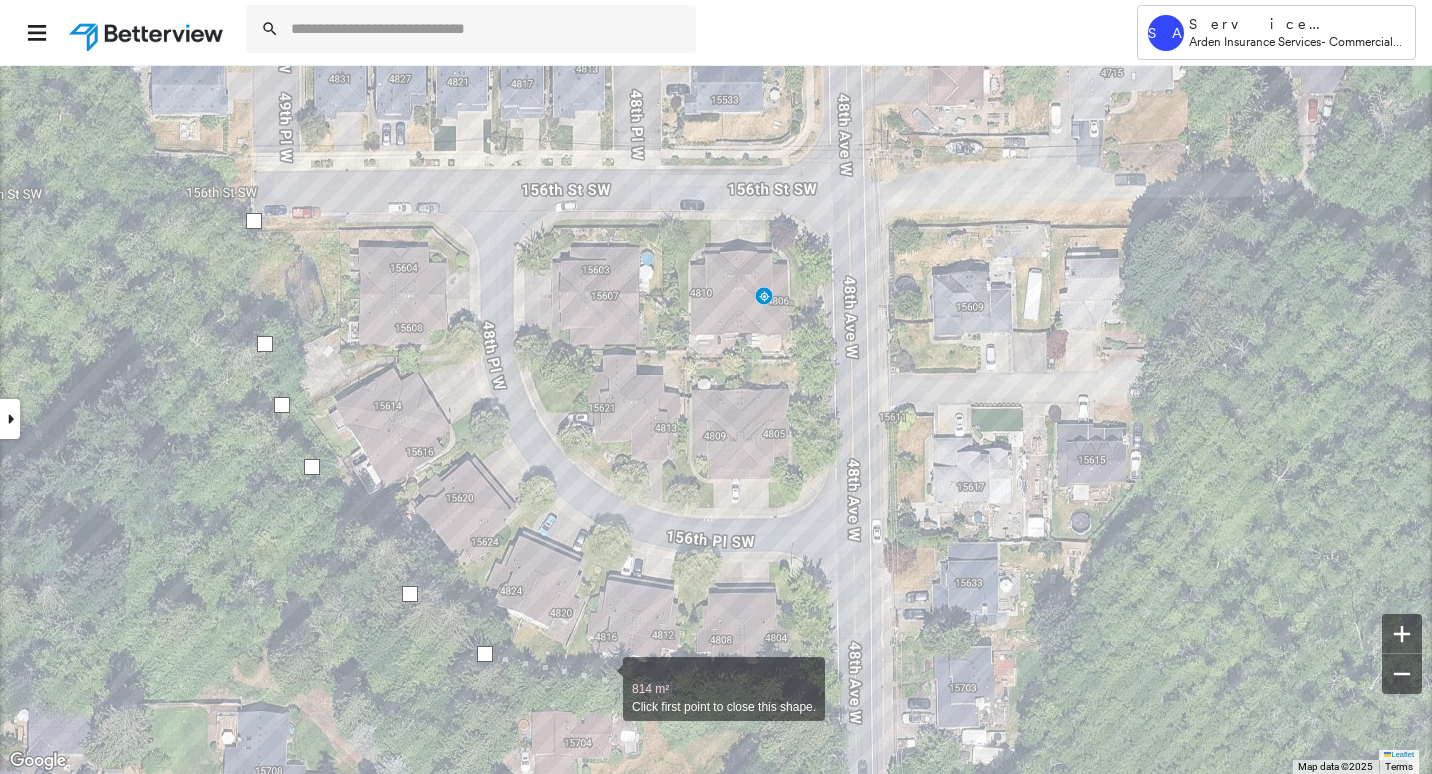 click at bounding box center [603, 678] 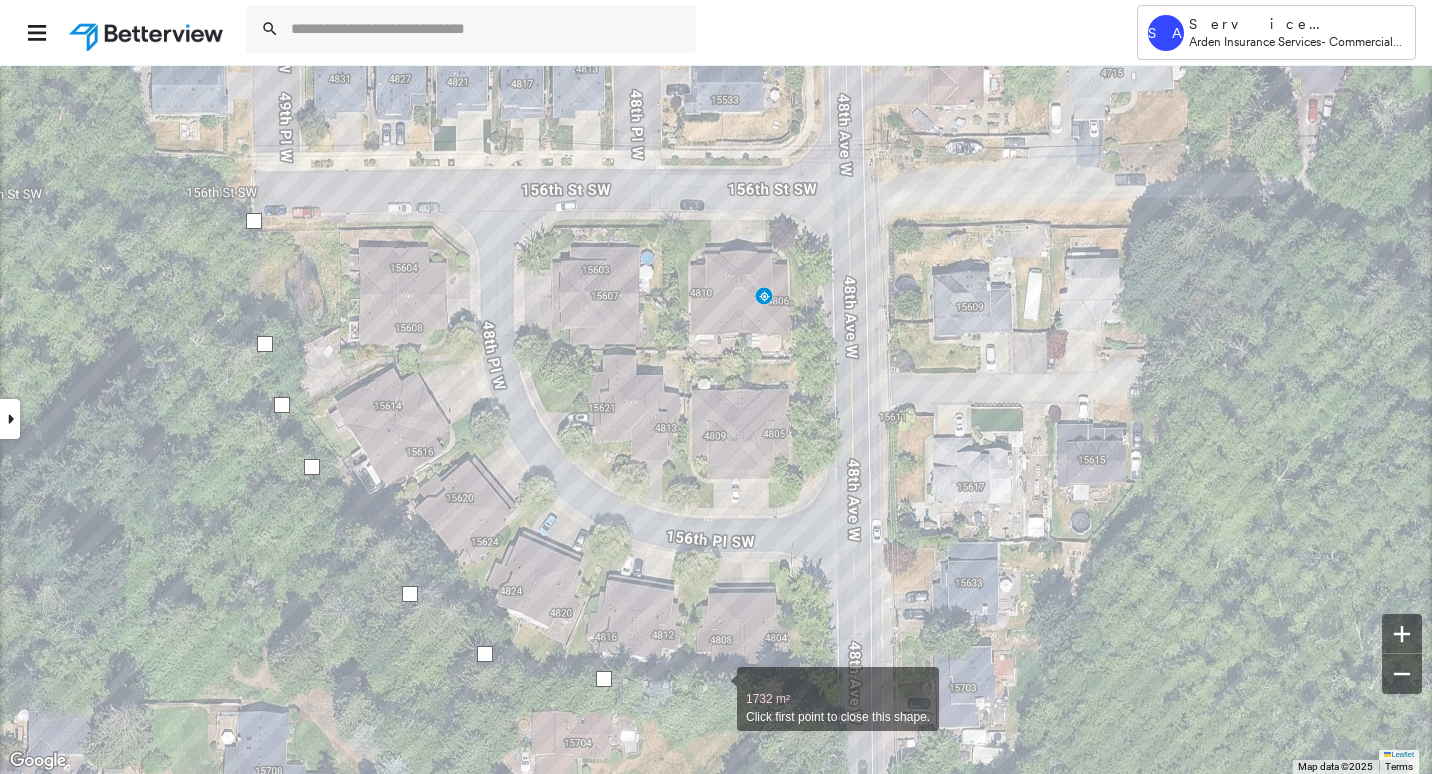 click at bounding box center (717, 688) 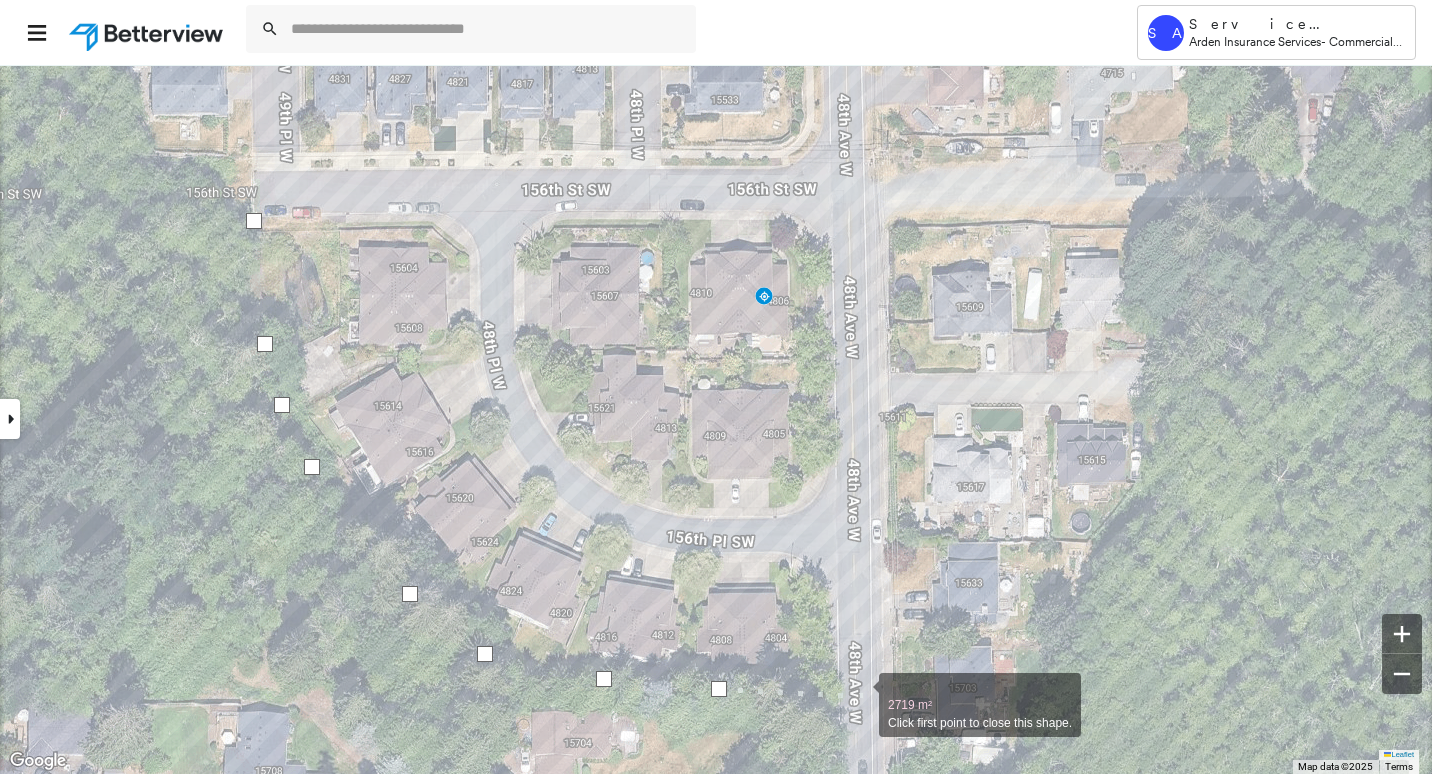 click at bounding box center [859, 694] 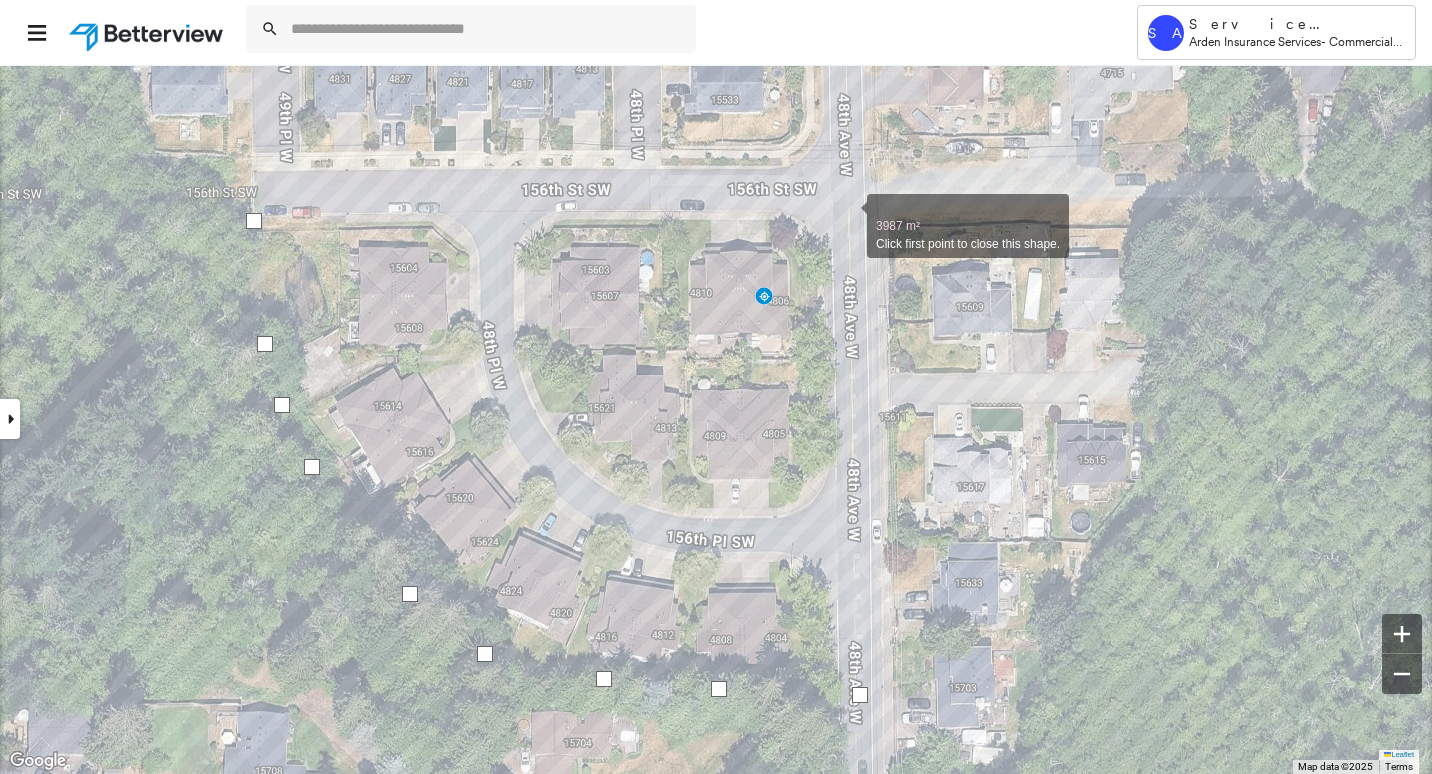 click at bounding box center [847, 215] 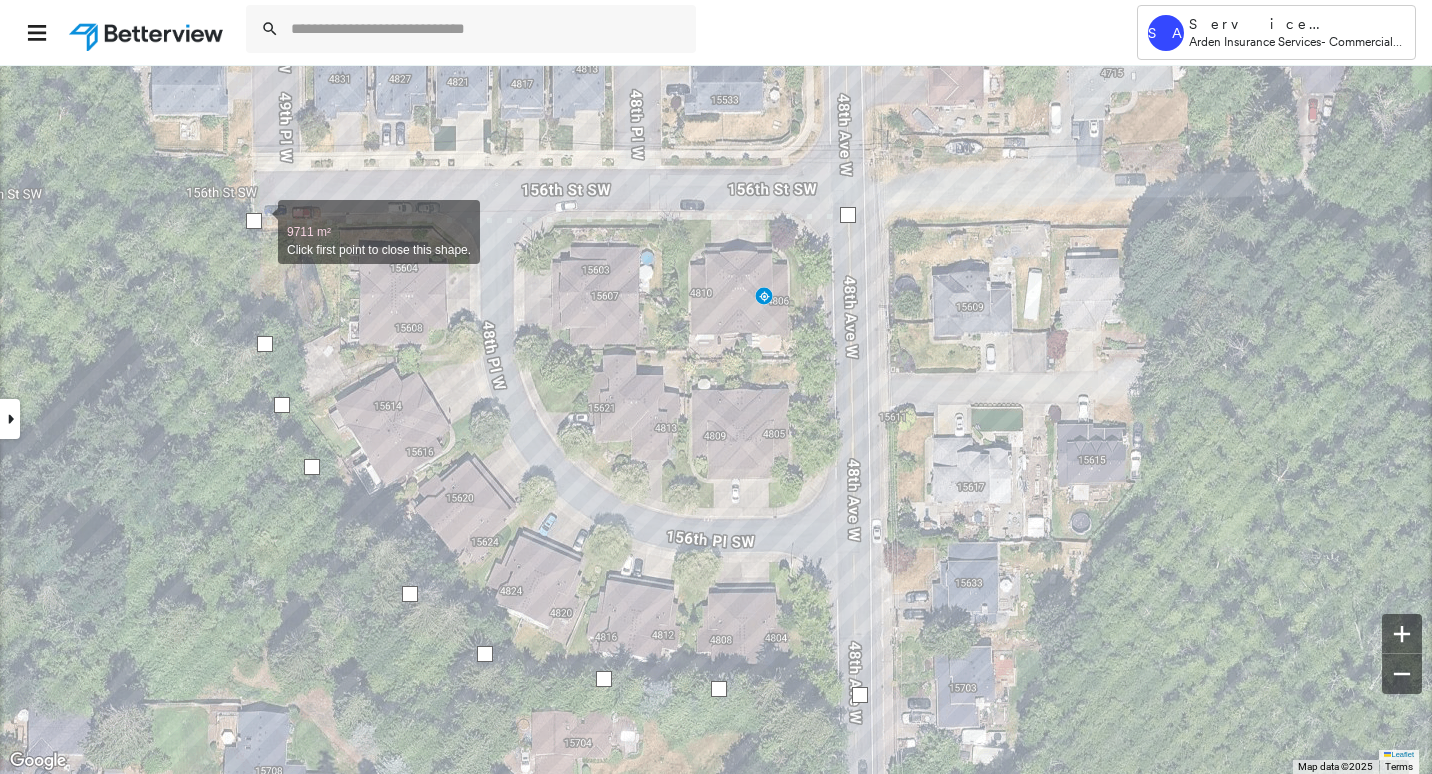 click at bounding box center (254, 221) 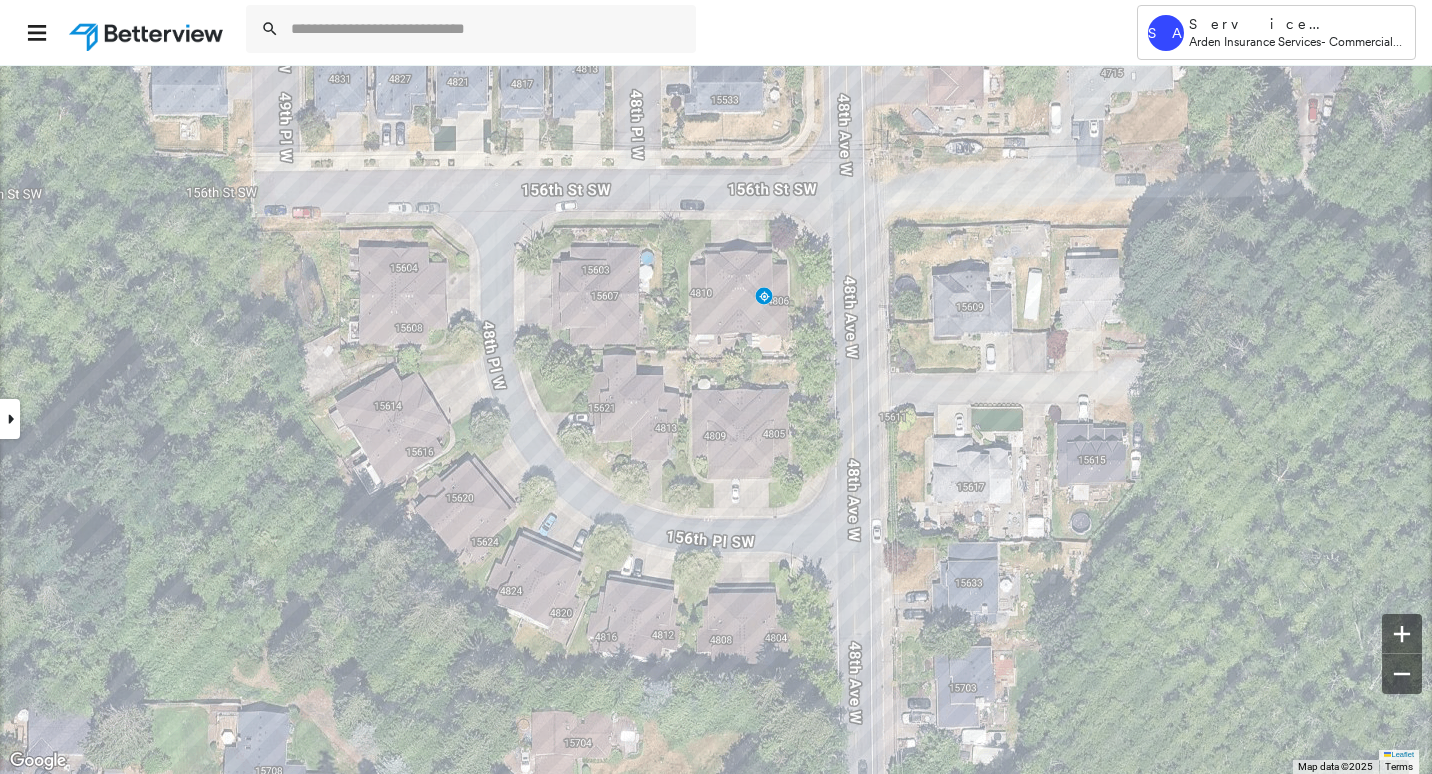 click 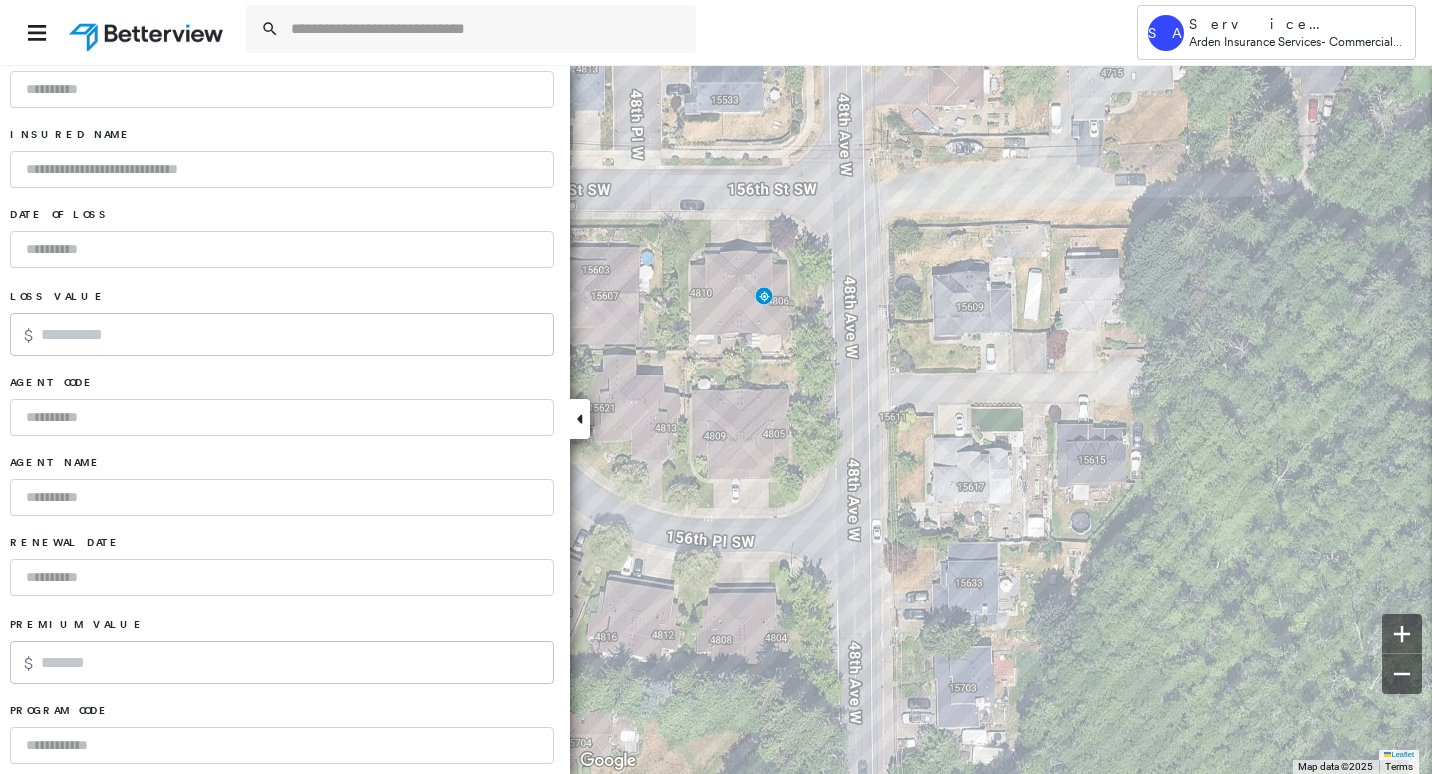 scroll, scrollTop: 1279, scrollLeft: 0, axis: vertical 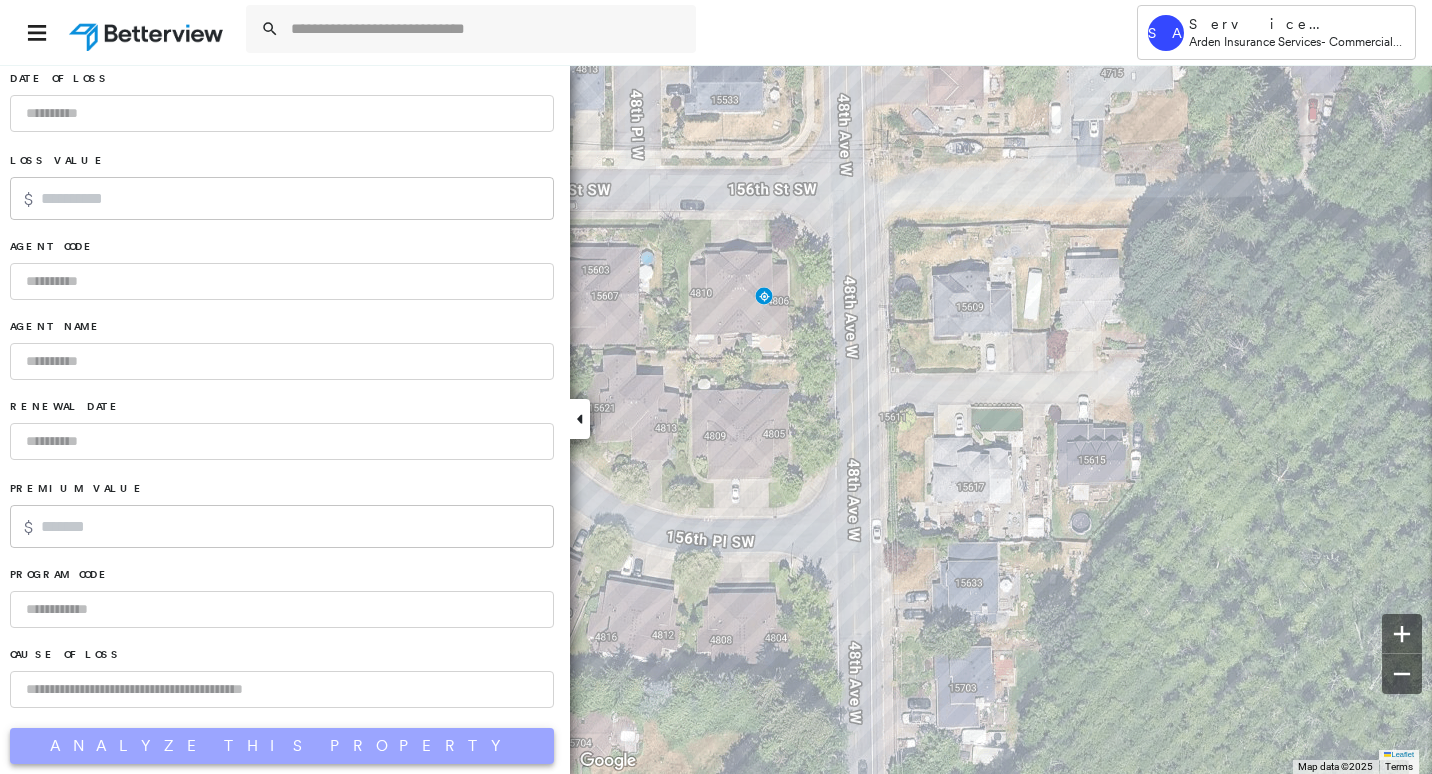 click on "Analyze This Property" at bounding box center (282, 746) 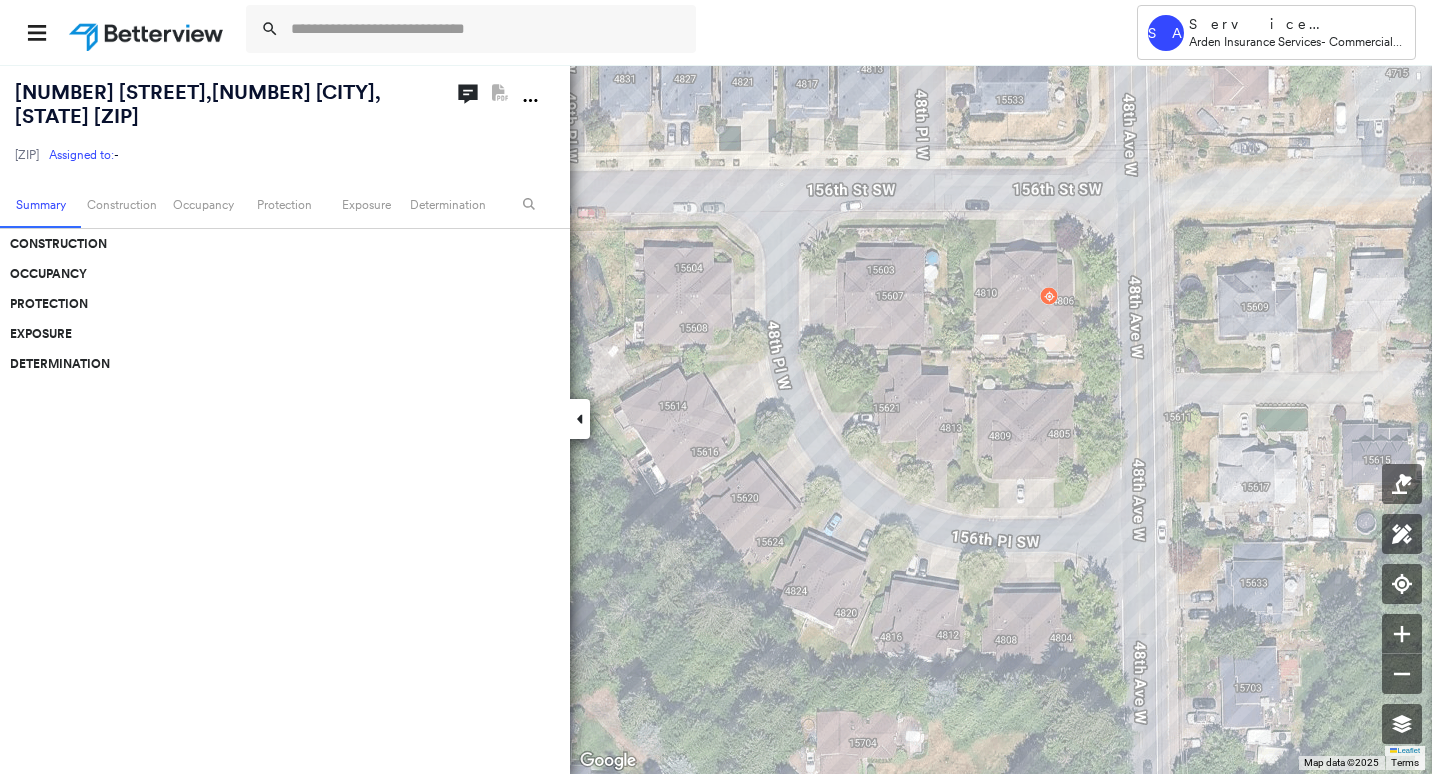 click on "4806  156th St ,  Edmonds, WA 98026" at bounding box center [198, 104] 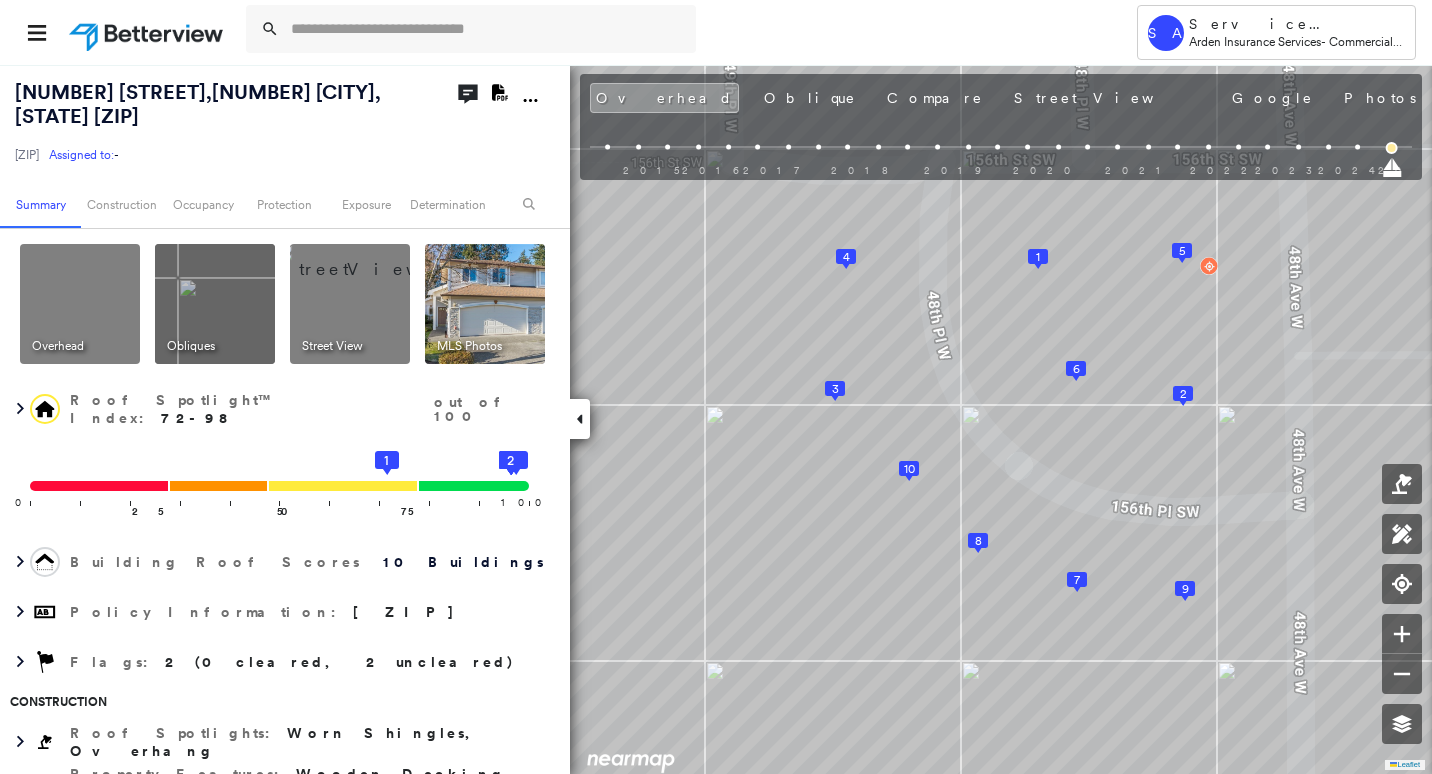 click on "Download PDF Report" 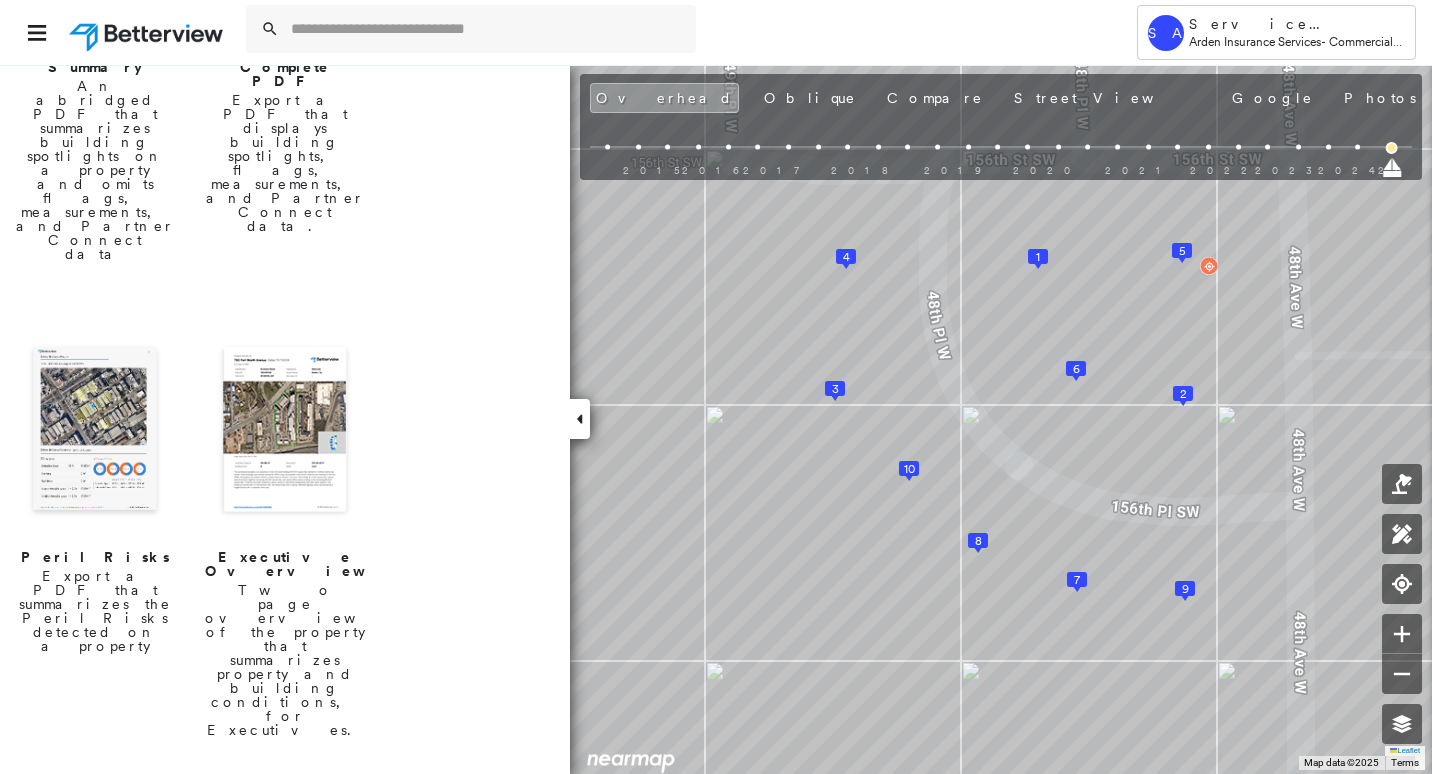 scroll, scrollTop: 500, scrollLeft: 0, axis: vertical 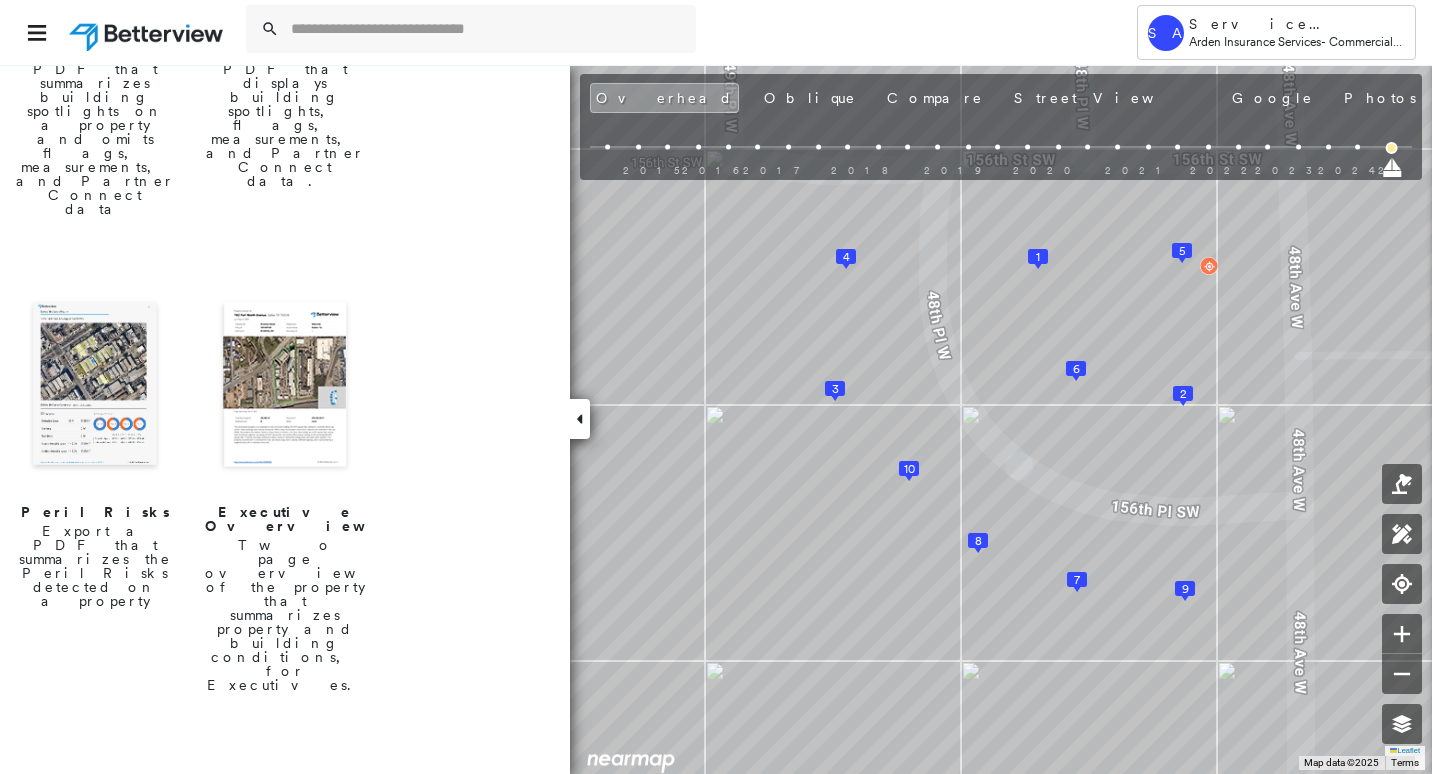 click at bounding box center (95, 386) 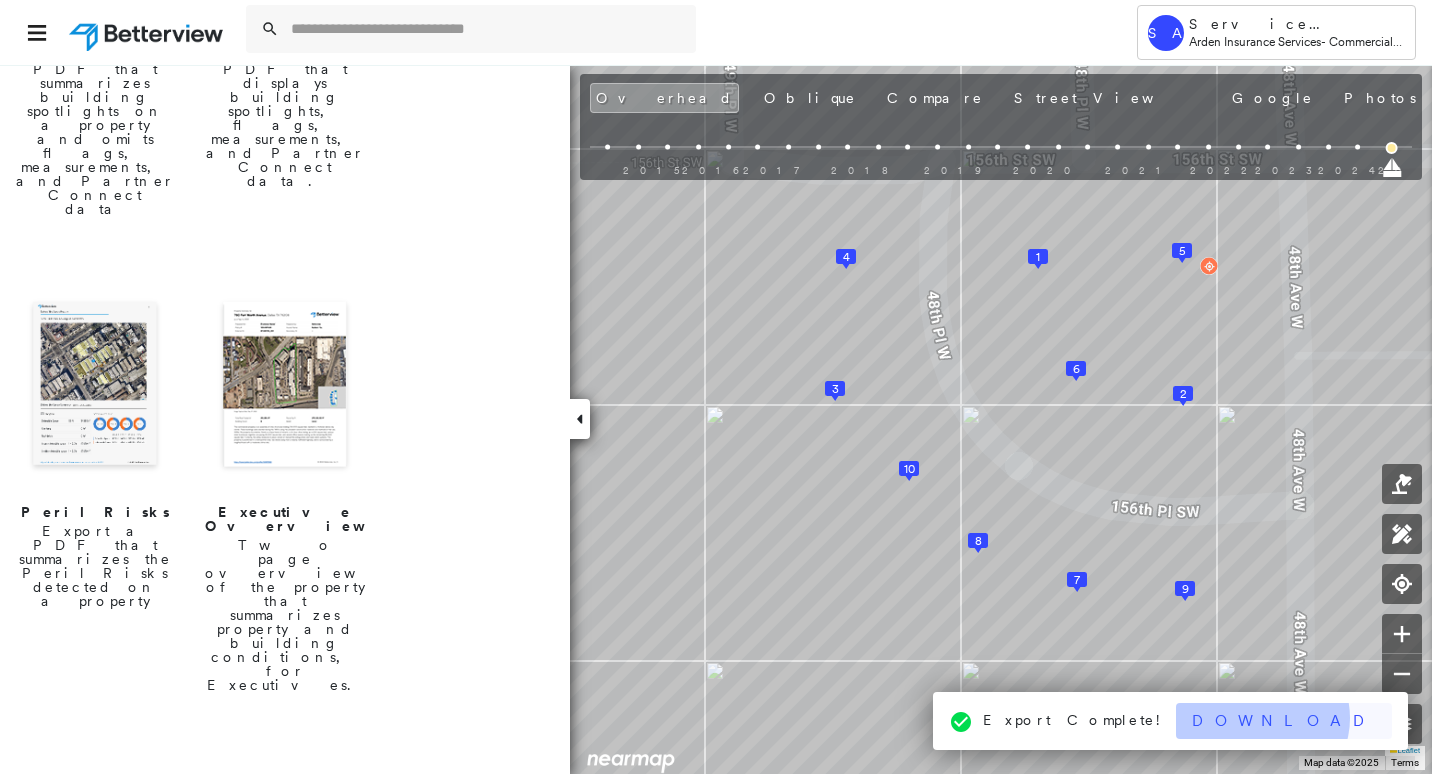 click on "Download" at bounding box center [1284, 721] 